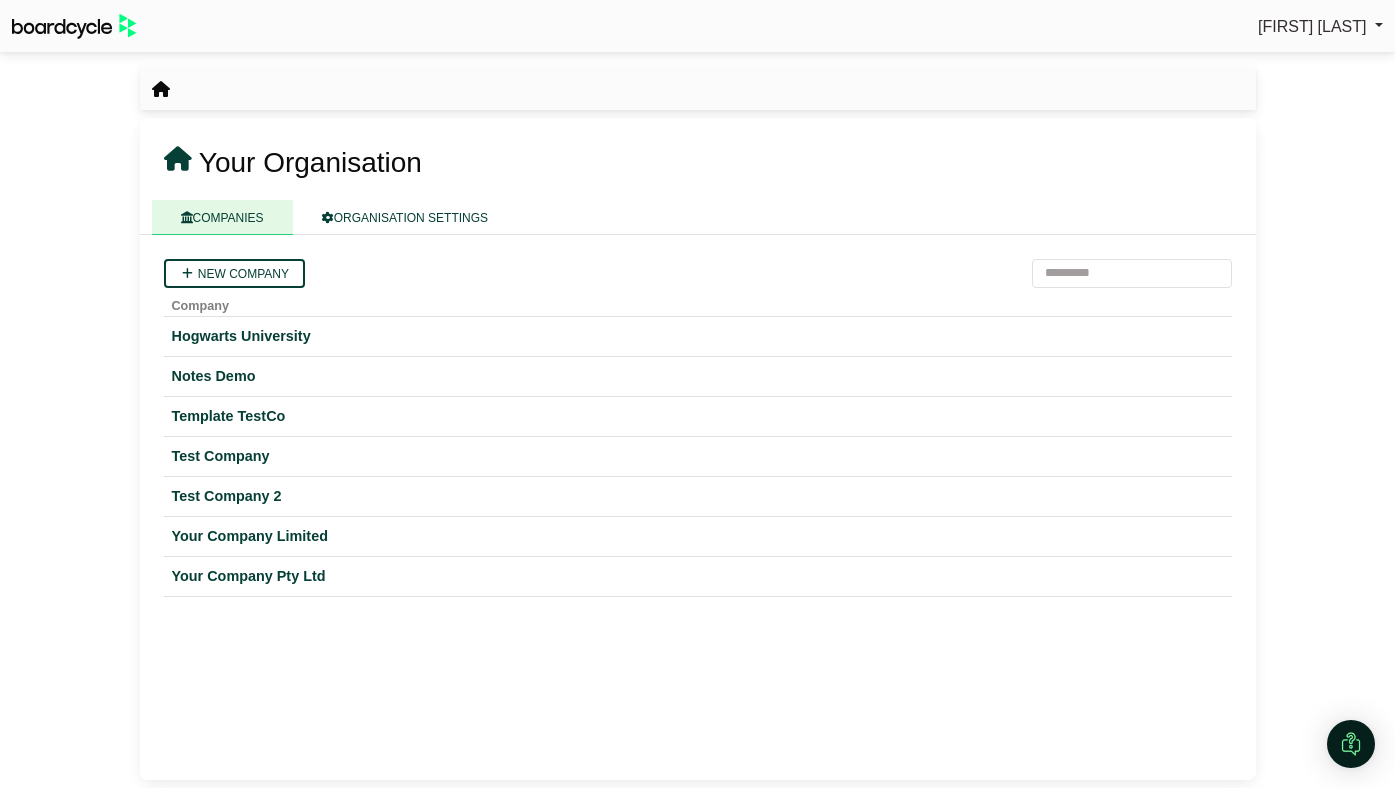 scroll, scrollTop: 0, scrollLeft: 0, axis: both 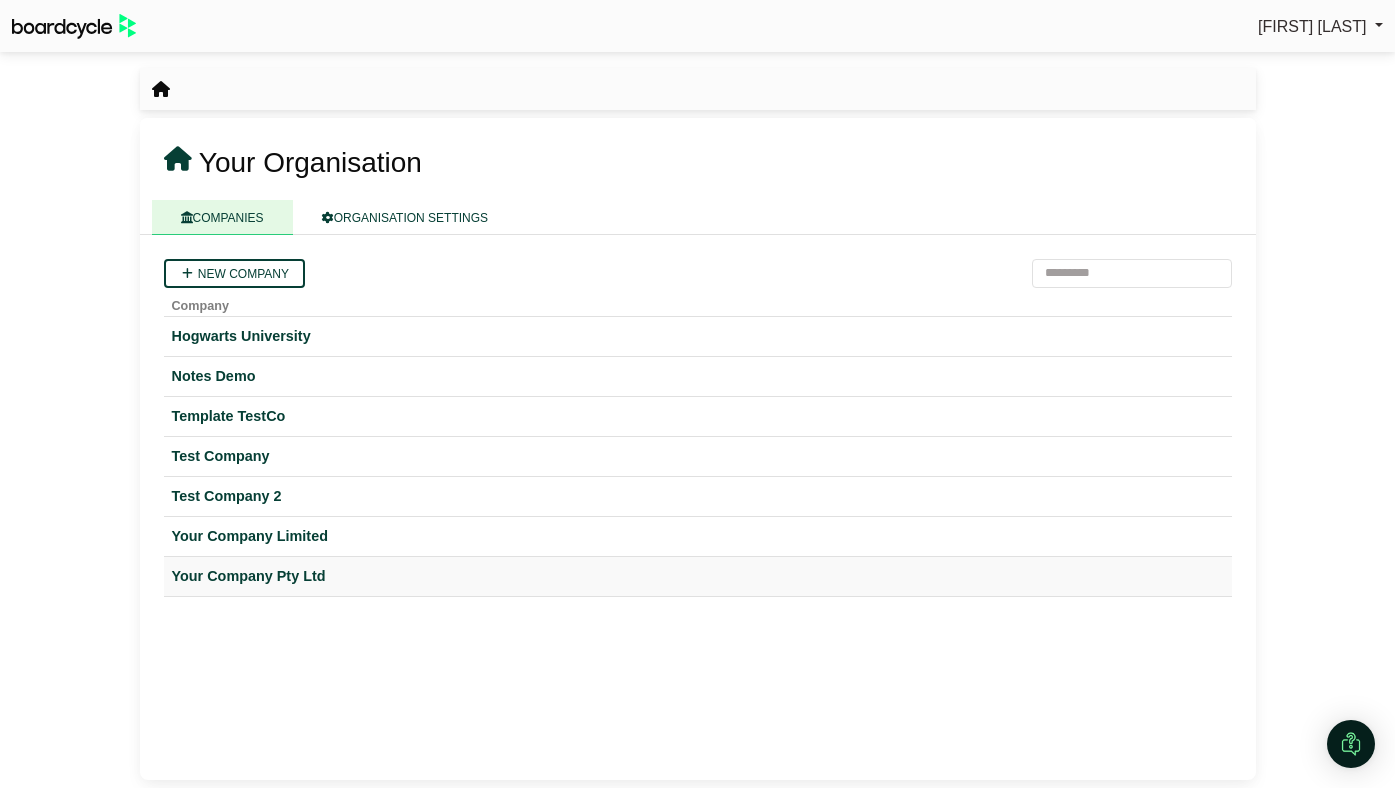 click on "Your Company Pty Ltd" at bounding box center (698, 576) 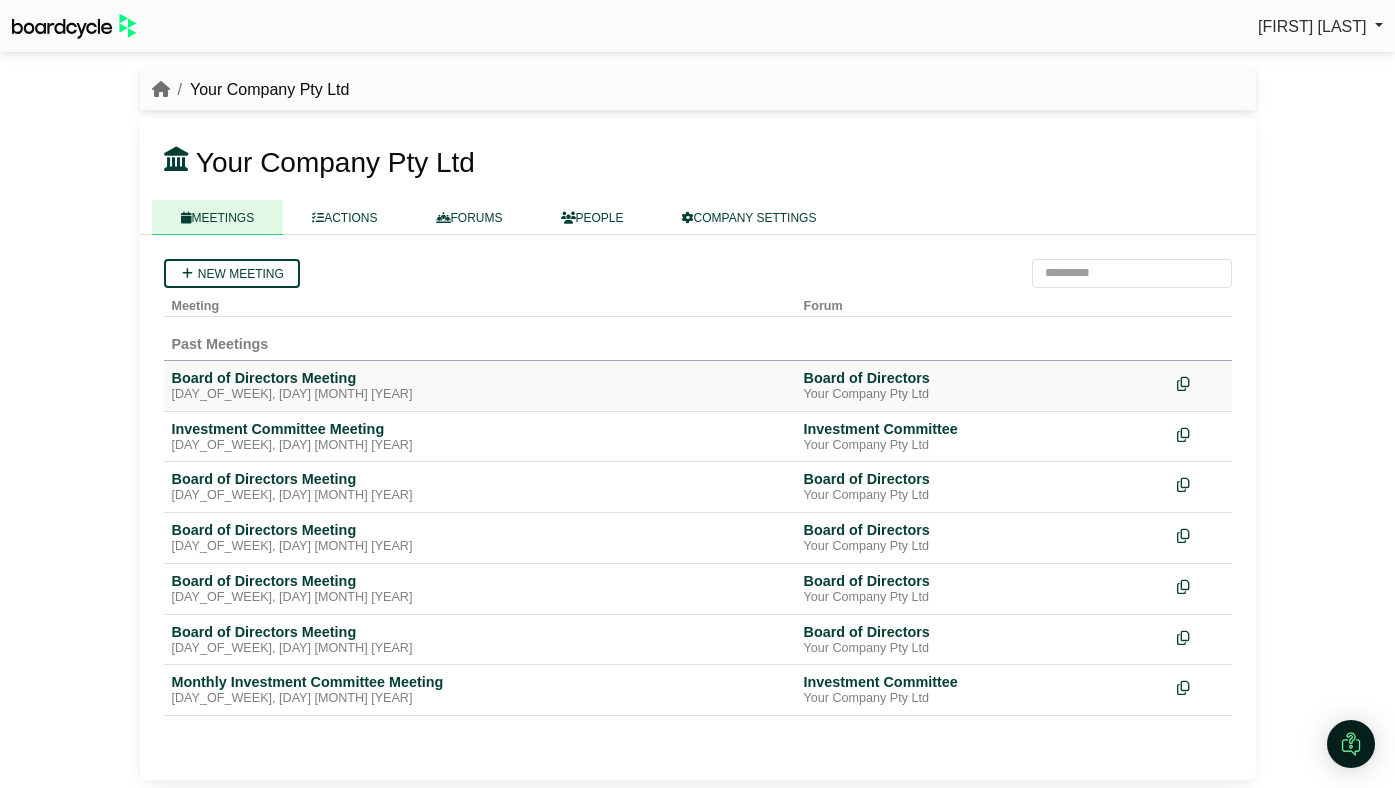 scroll, scrollTop: 0, scrollLeft: 0, axis: both 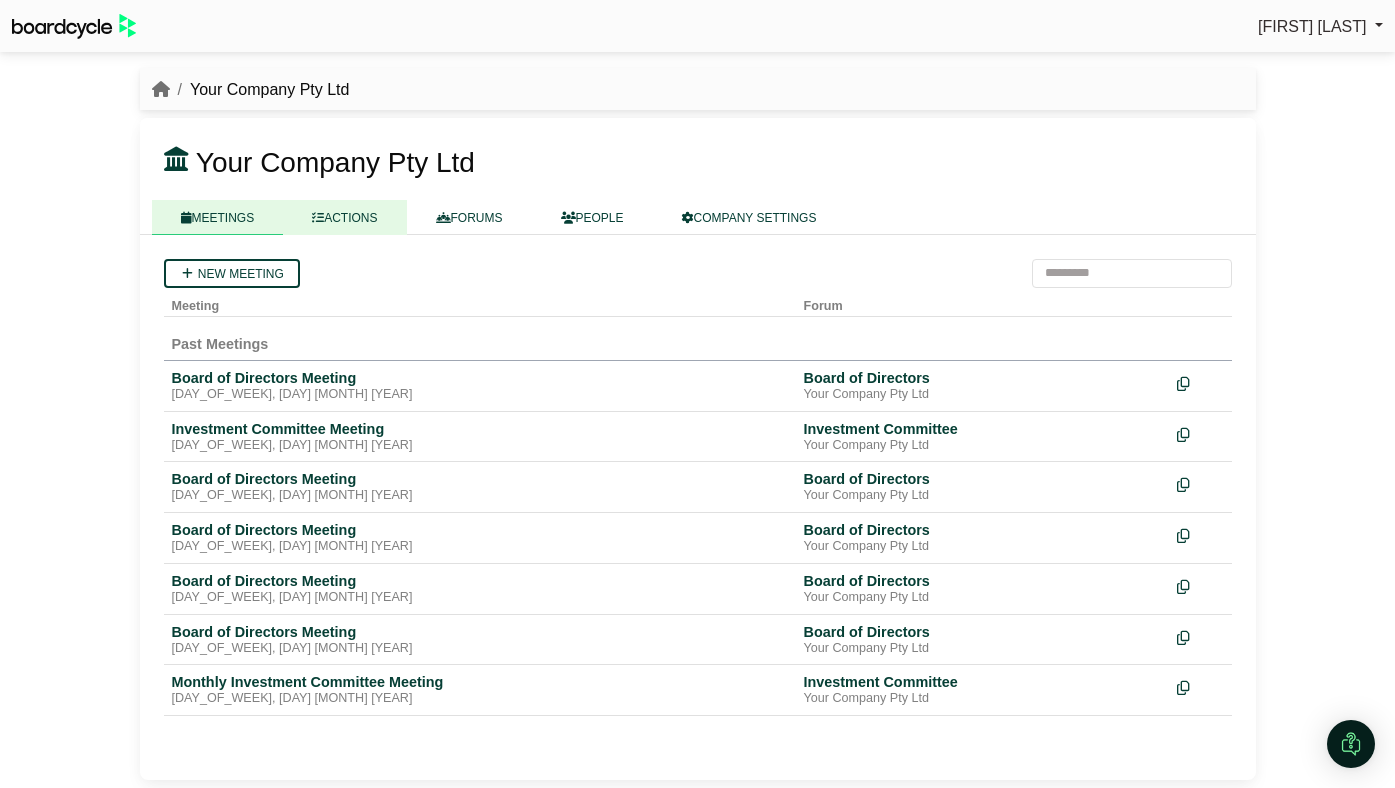 click on "ACTIONS" at bounding box center (344, 217) 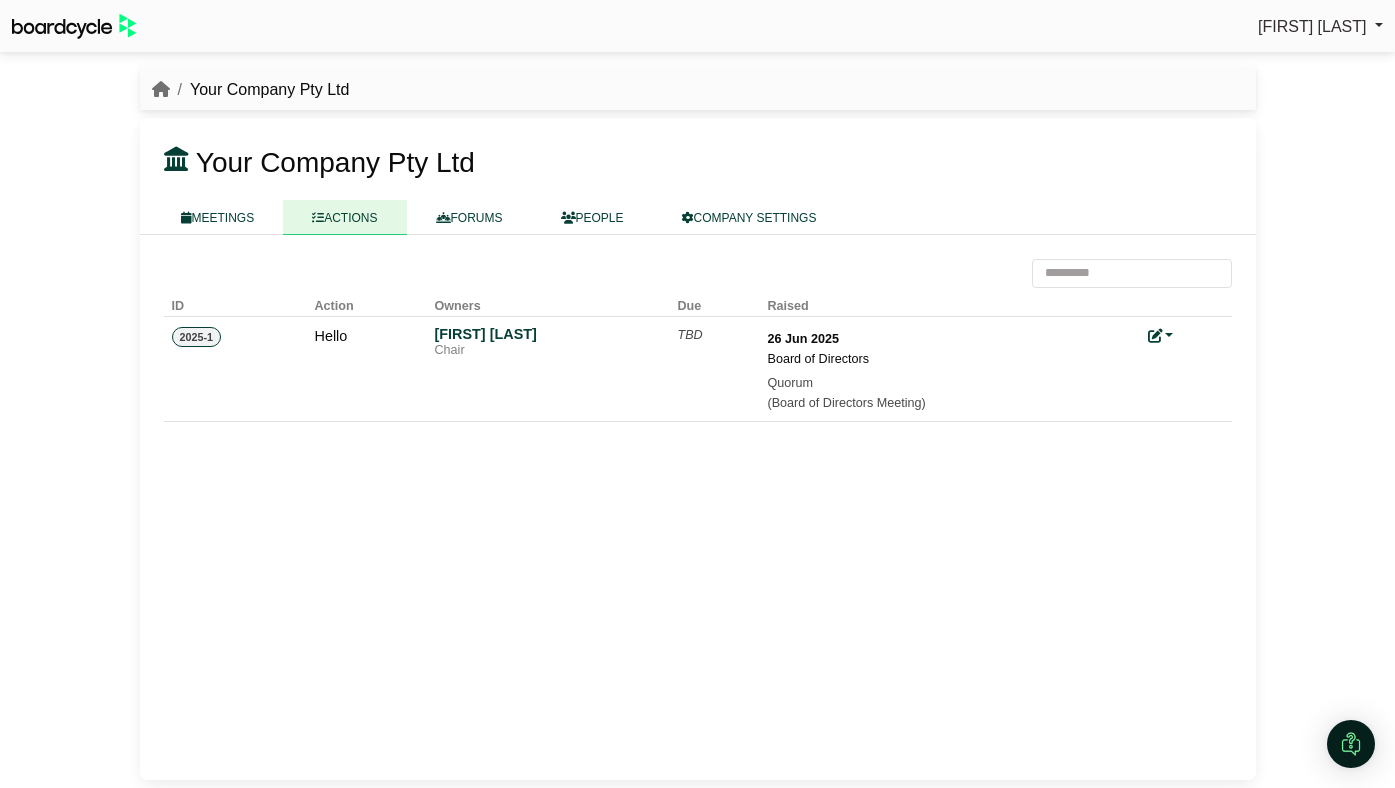 scroll, scrollTop: 0, scrollLeft: 0, axis: both 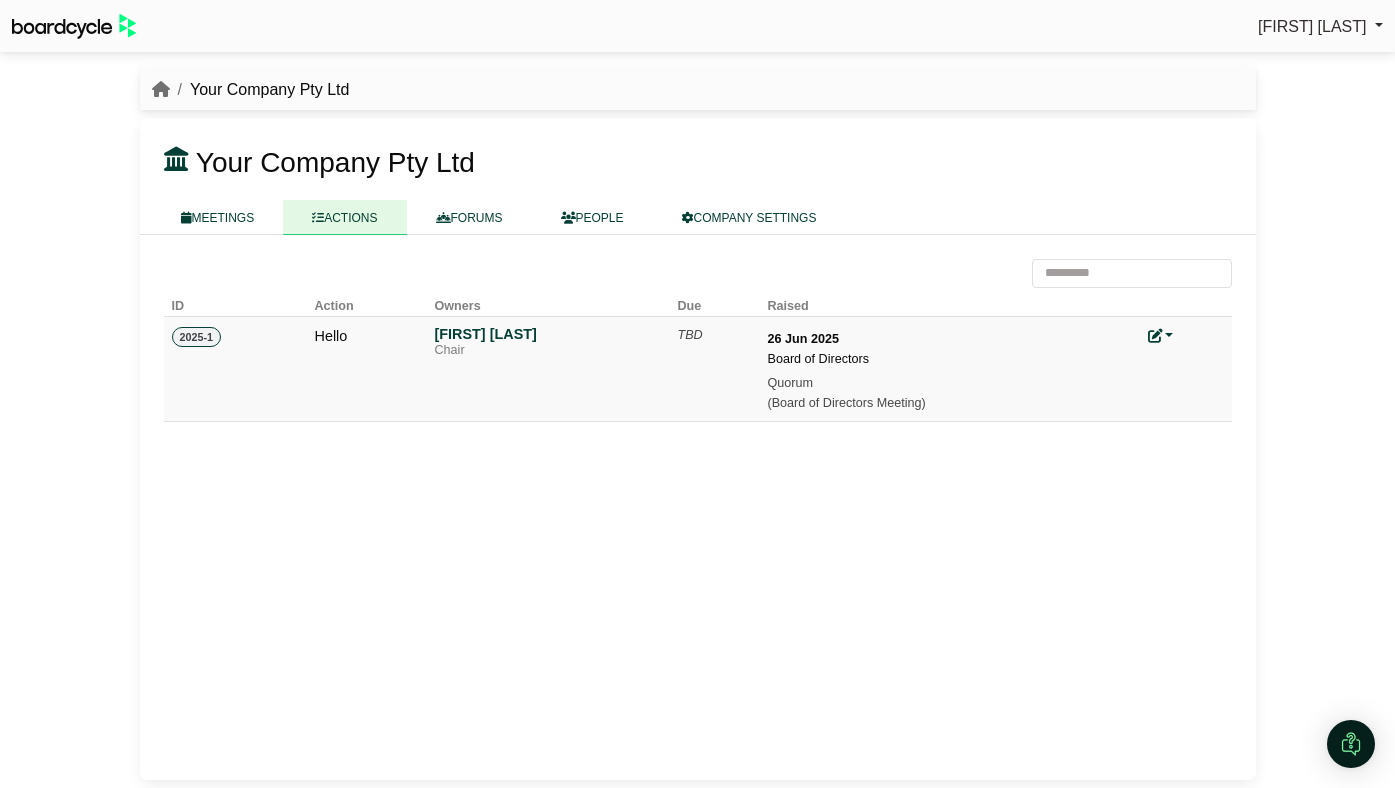 click on "(Board of Directors Meeting)" at bounding box center (950, 403) 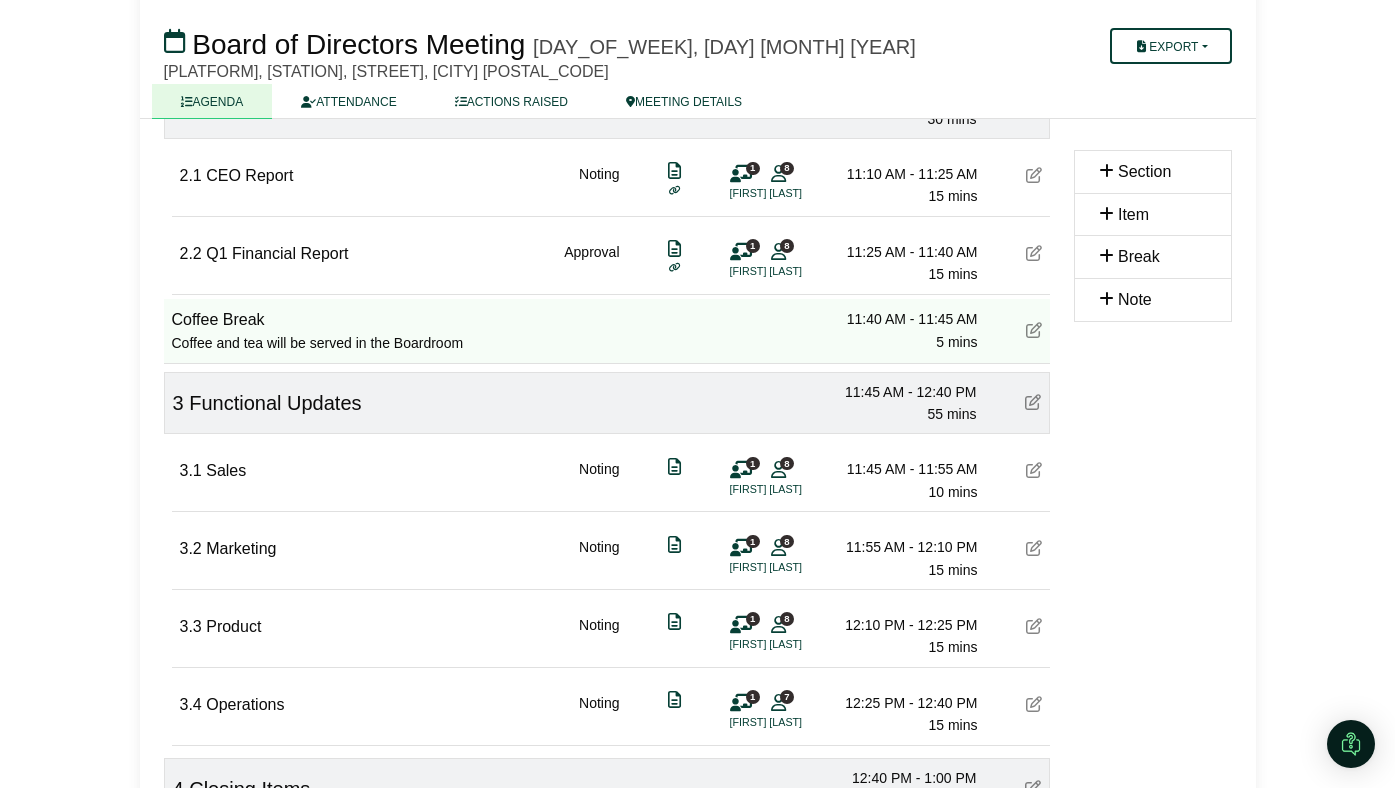scroll, scrollTop: 565, scrollLeft: 0, axis: vertical 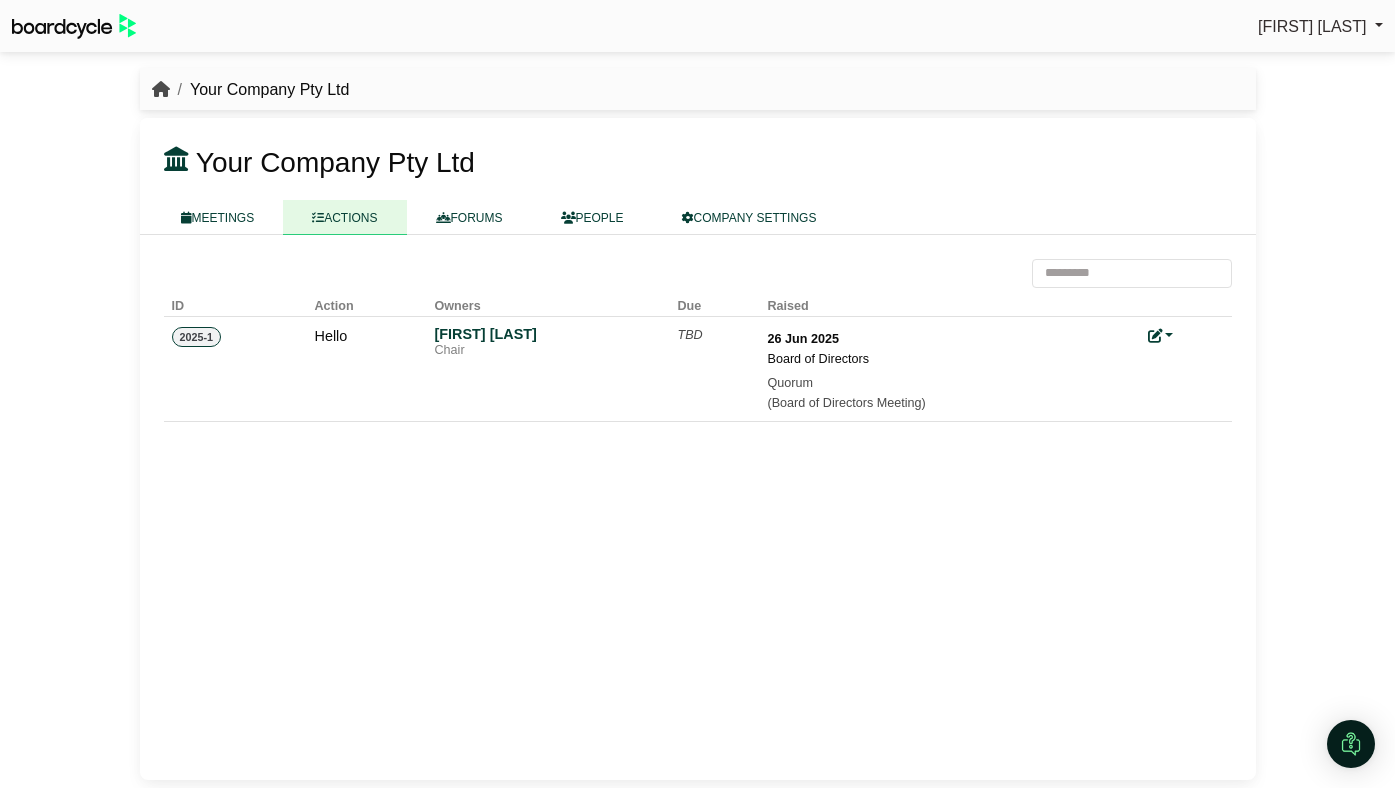 click at bounding box center [161, 89] 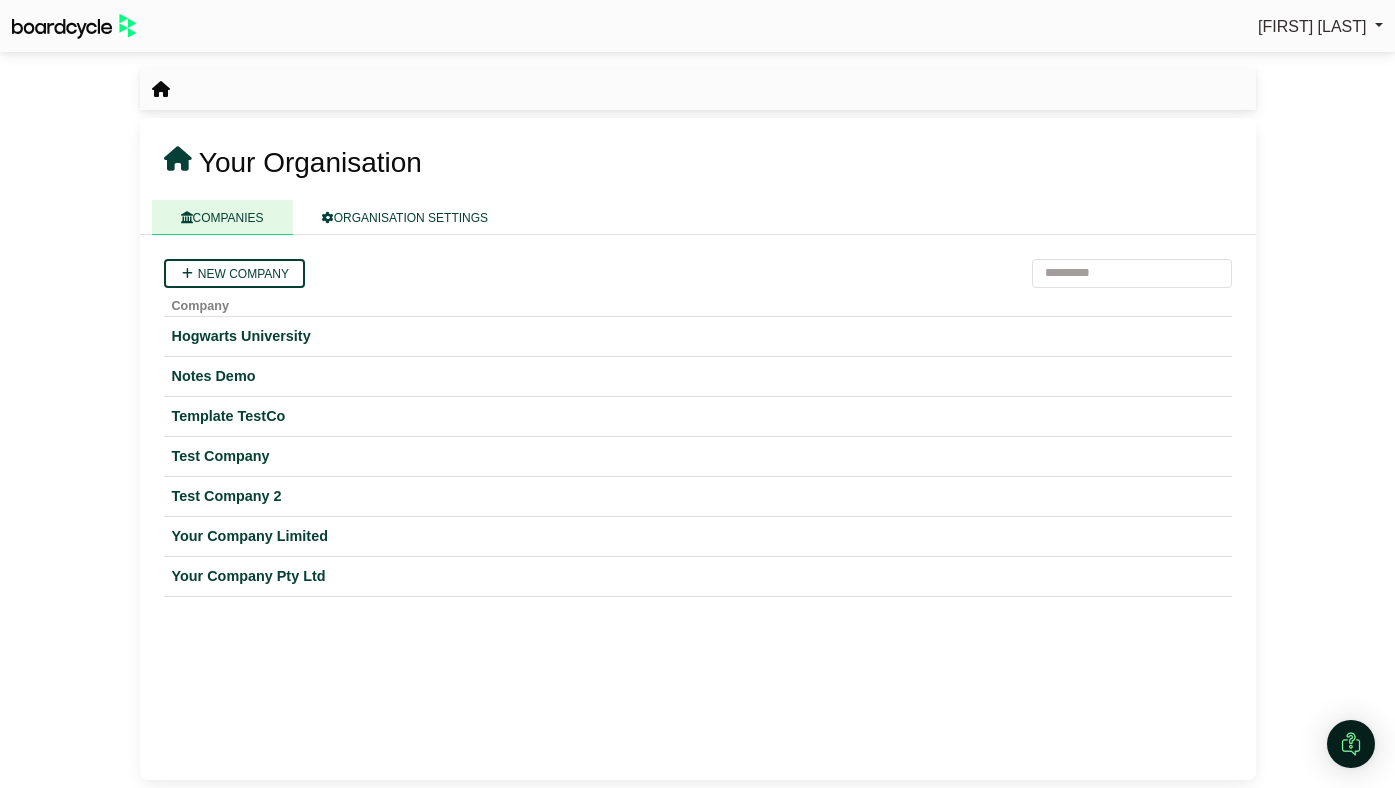 scroll, scrollTop: 0, scrollLeft: 0, axis: both 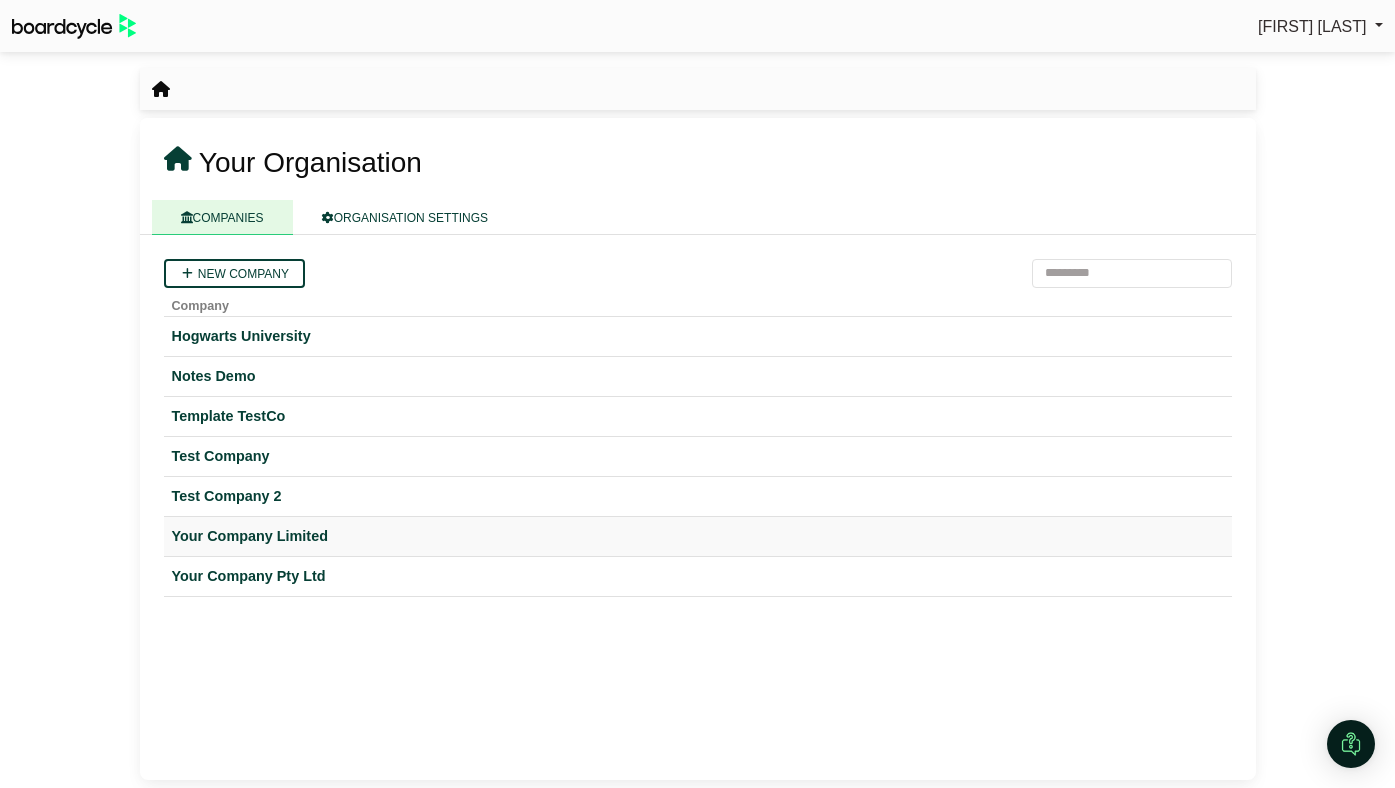 click on "Your Company Limited" at bounding box center [698, 536] 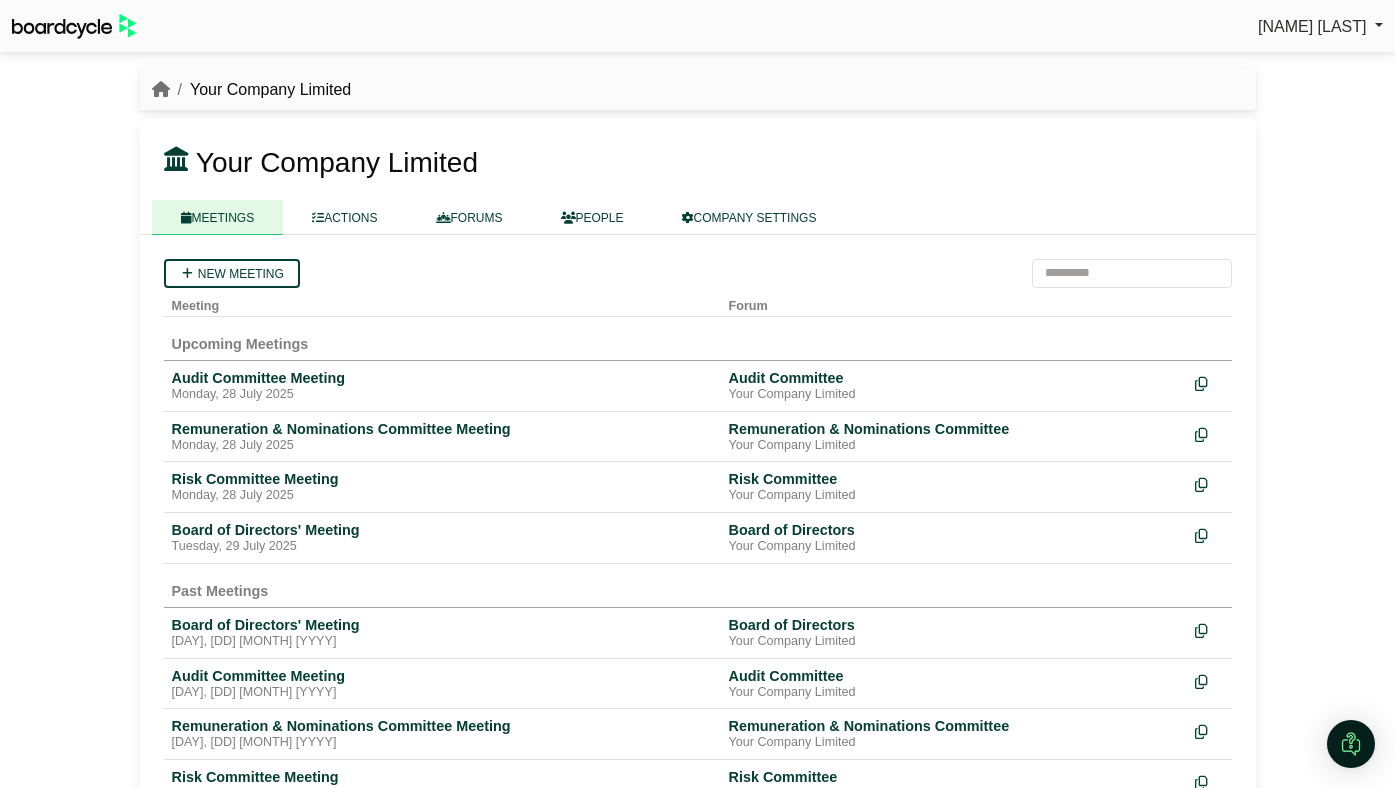 scroll, scrollTop: 0, scrollLeft: 0, axis: both 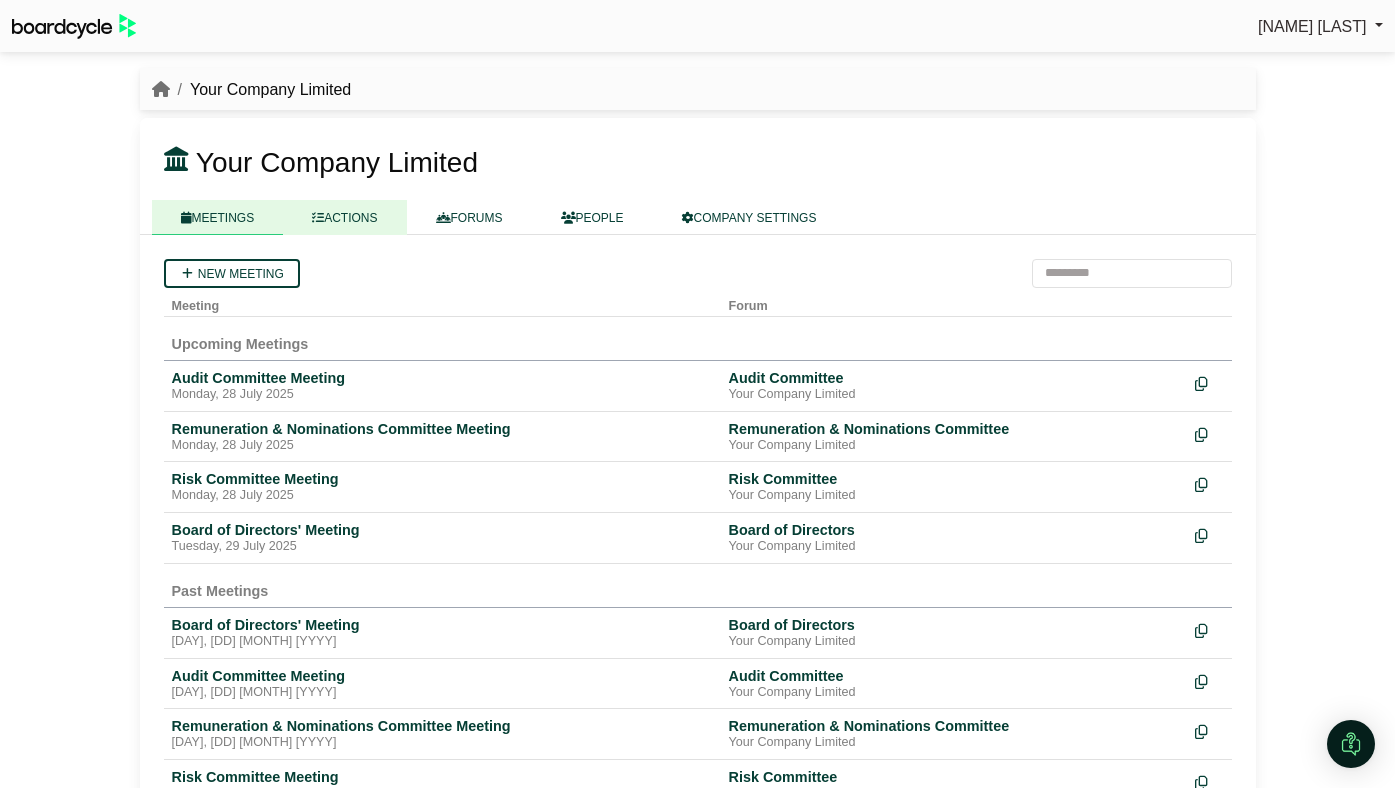 click on "ACTIONS" at bounding box center (344, 217) 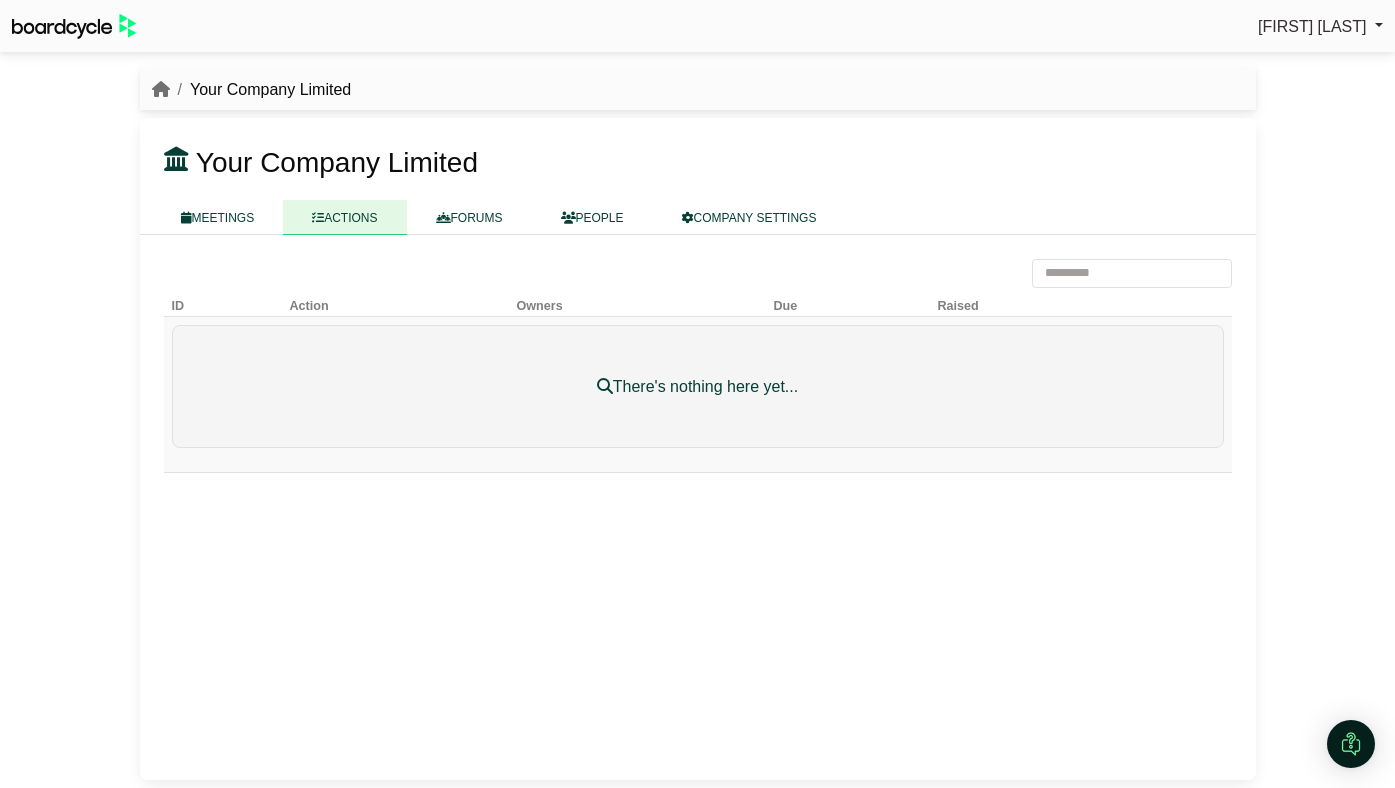 scroll, scrollTop: 0, scrollLeft: 0, axis: both 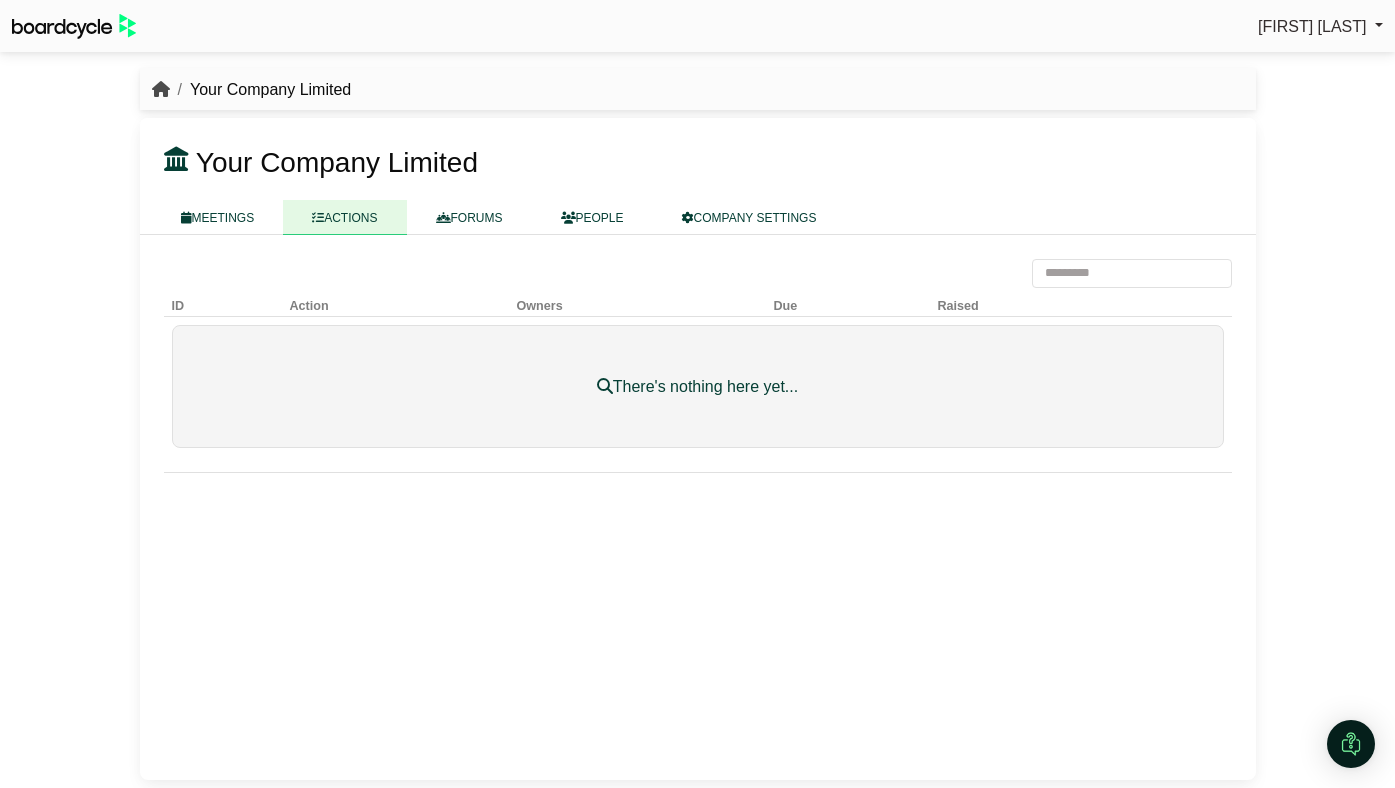 click at bounding box center [161, 89] 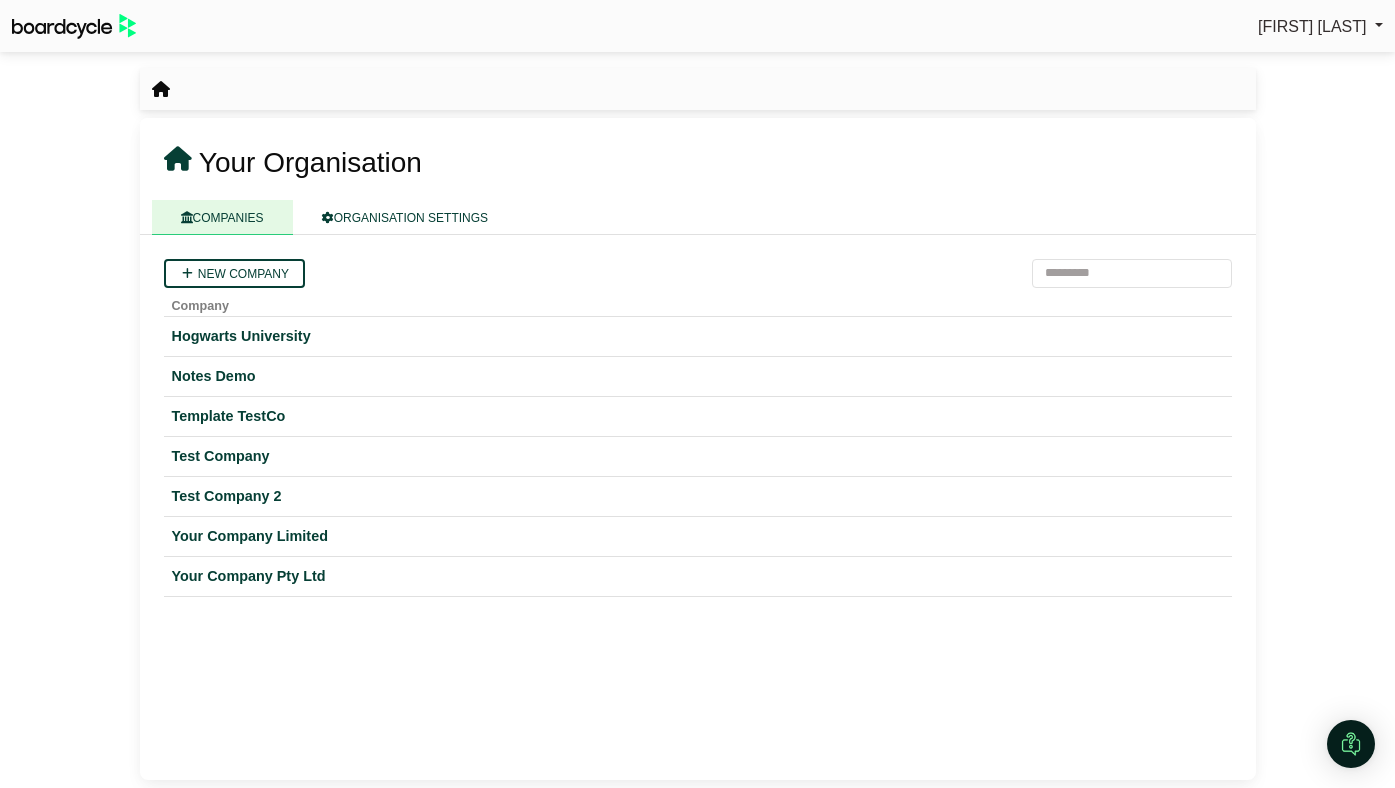 scroll, scrollTop: 0, scrollLeft: 0, axis: both 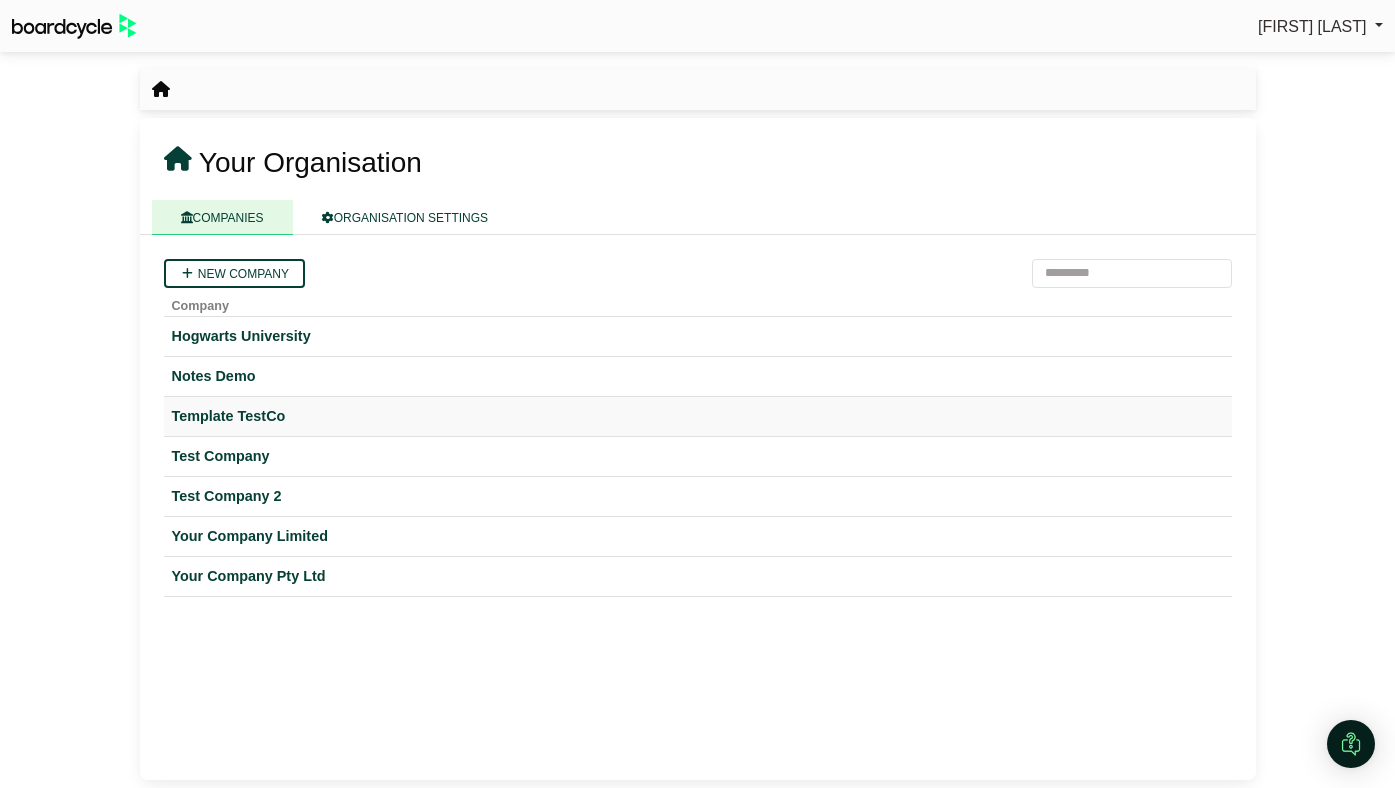 click on "Template TestCo" at bounding box center (698, 416) 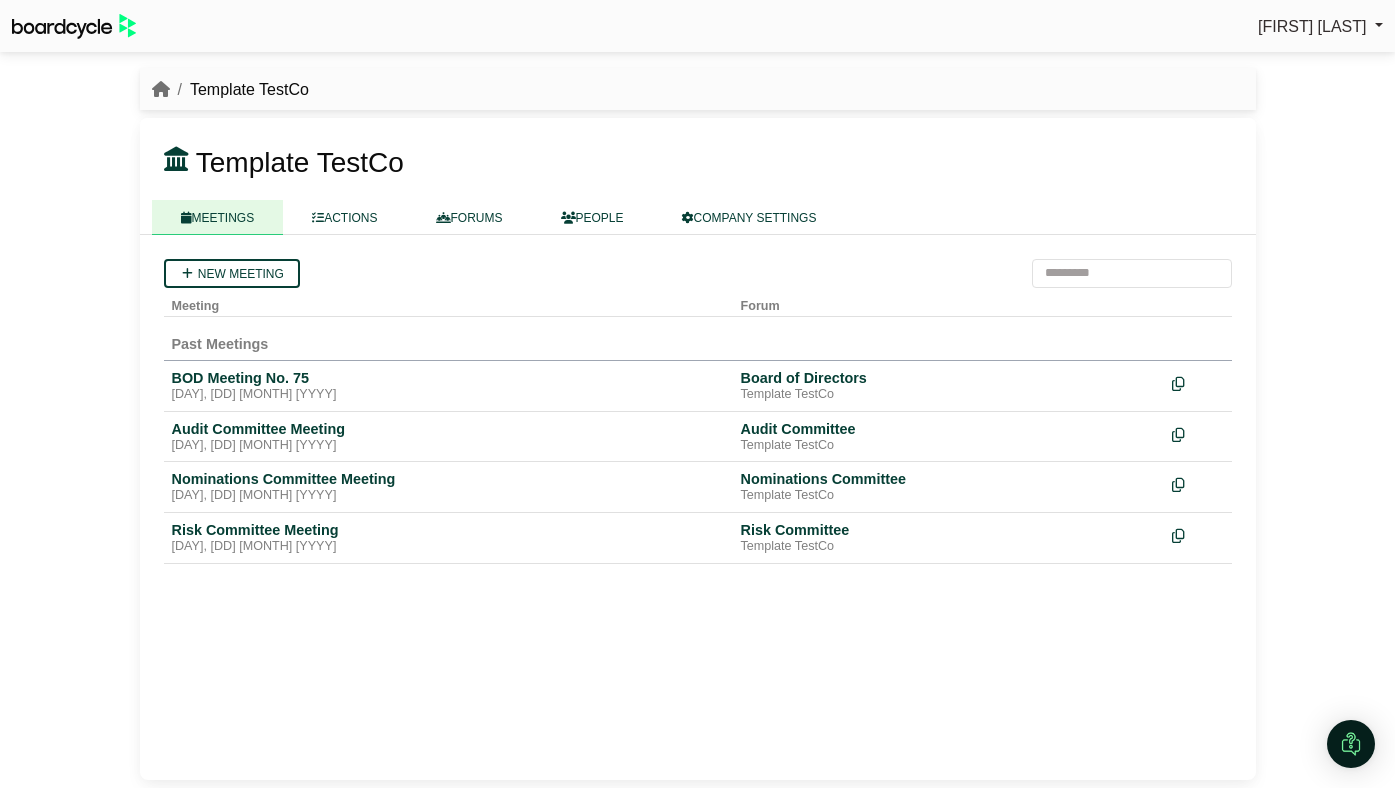 scroll, scrollTop: 0, scrollLeft: 0, axis: both 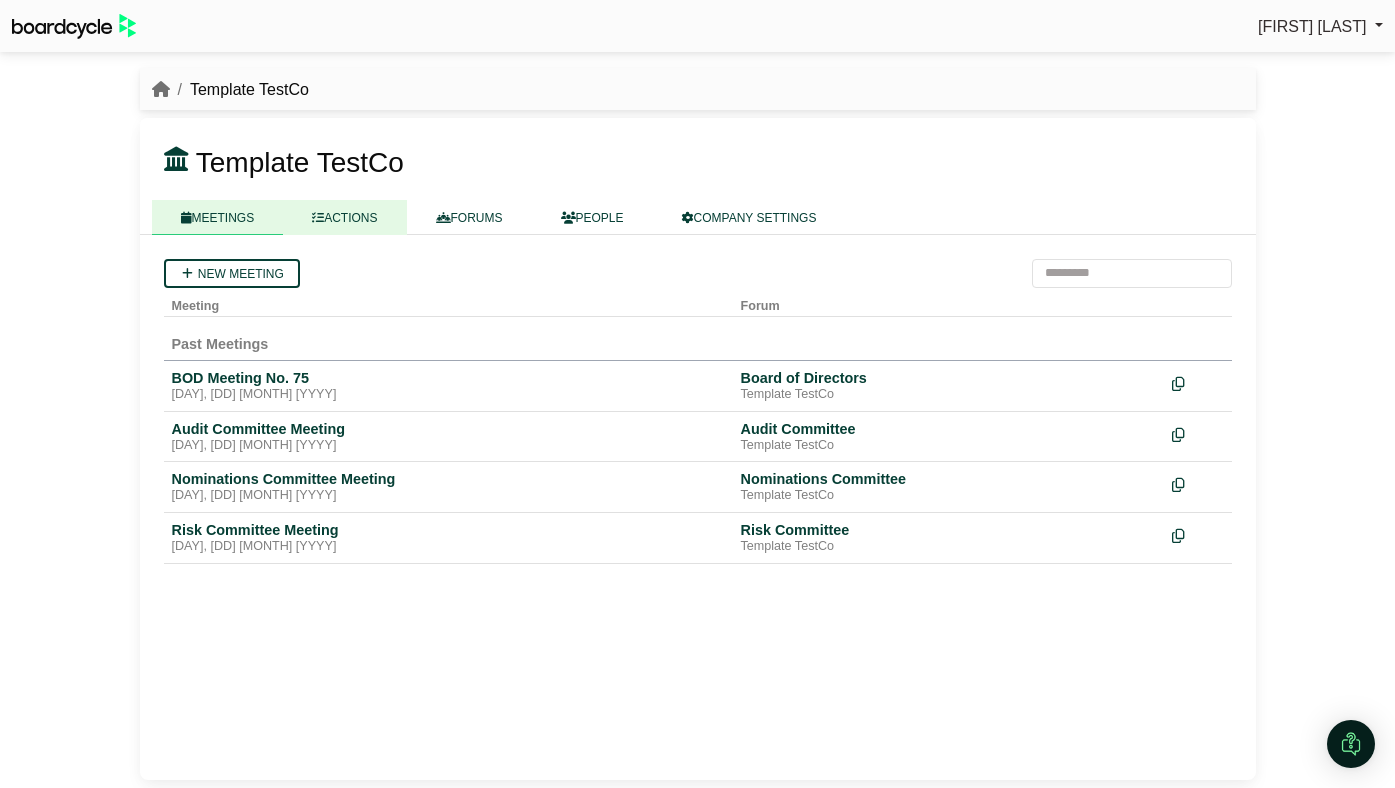 click on "ACTIONS" at bounding box center [344, 217] 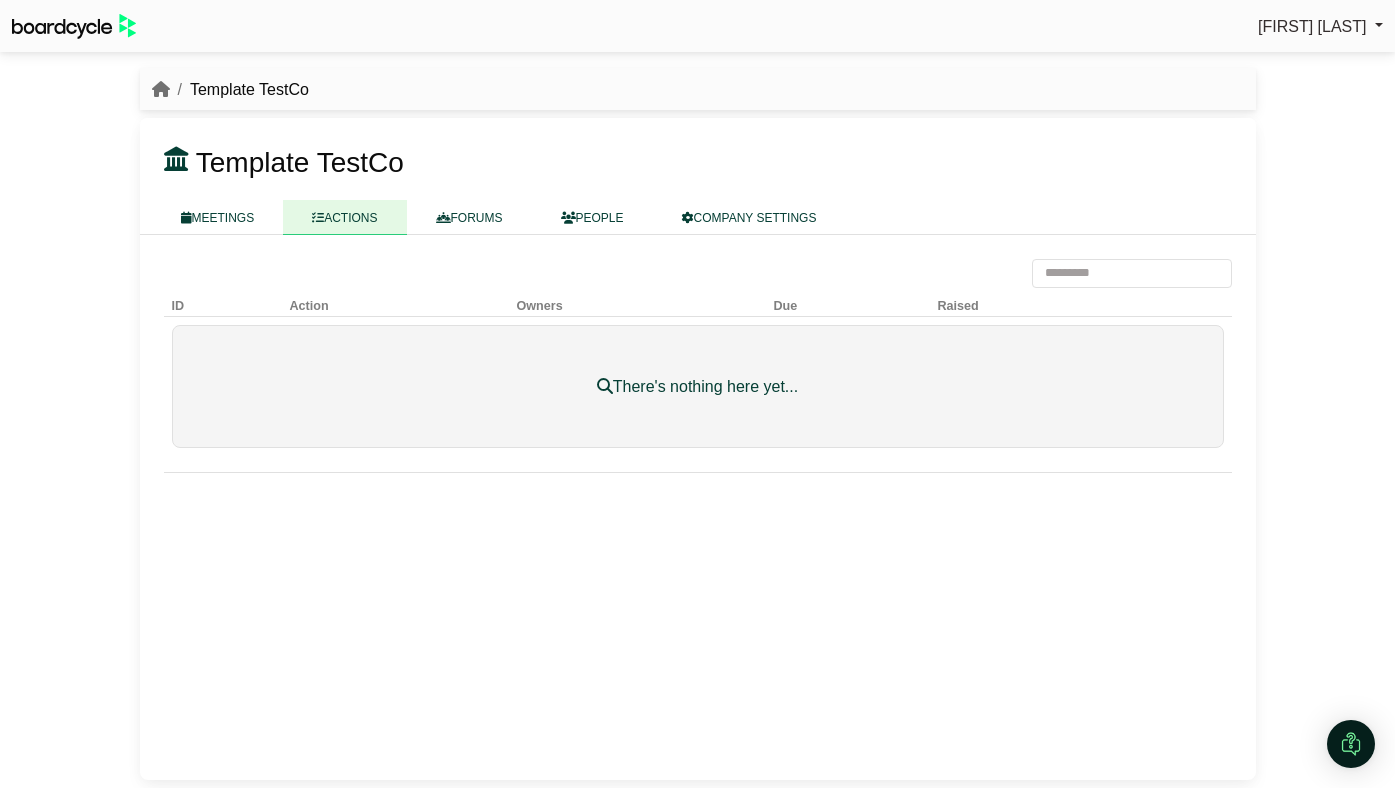 scroll, scrollTop: 0, scrollLeft: 0, axis: both 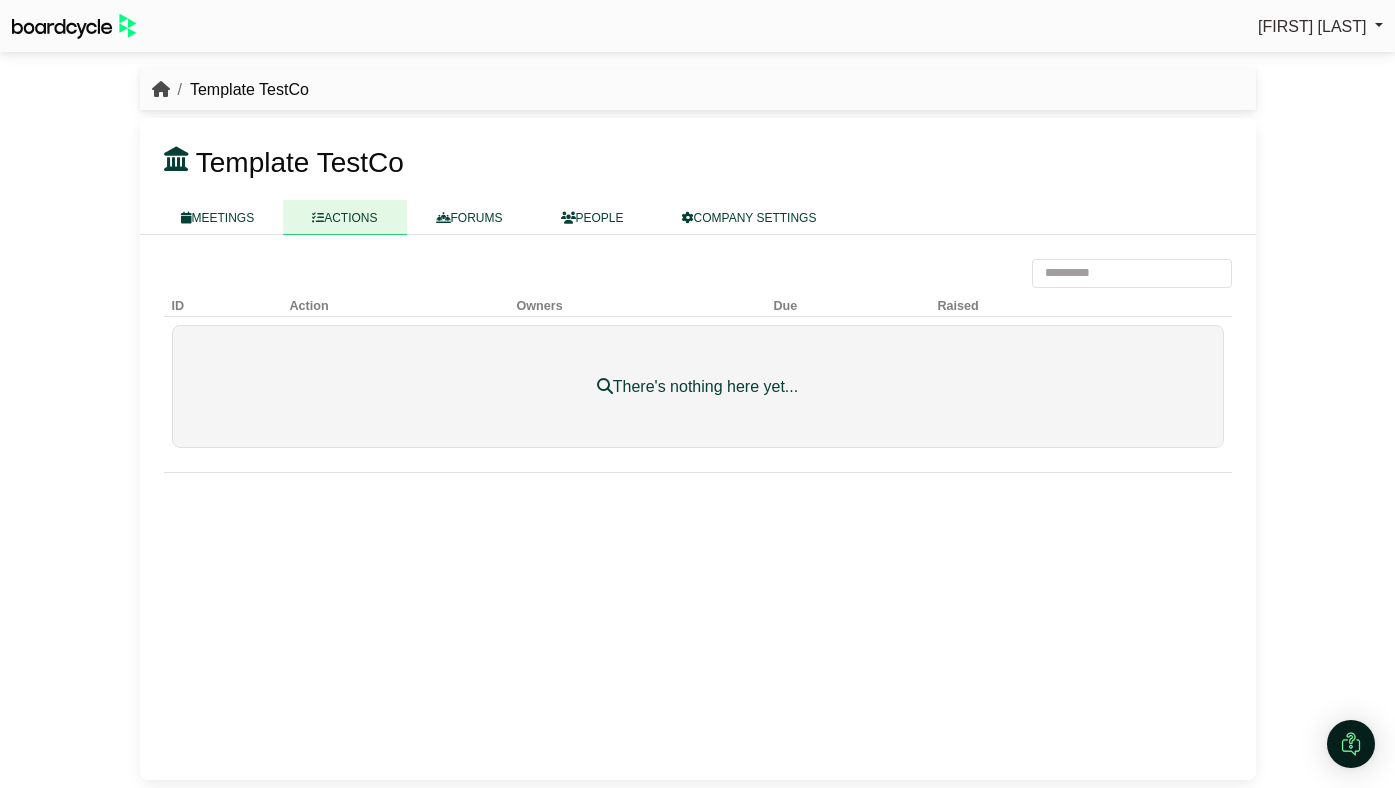 click at bounding box center (161, 89) 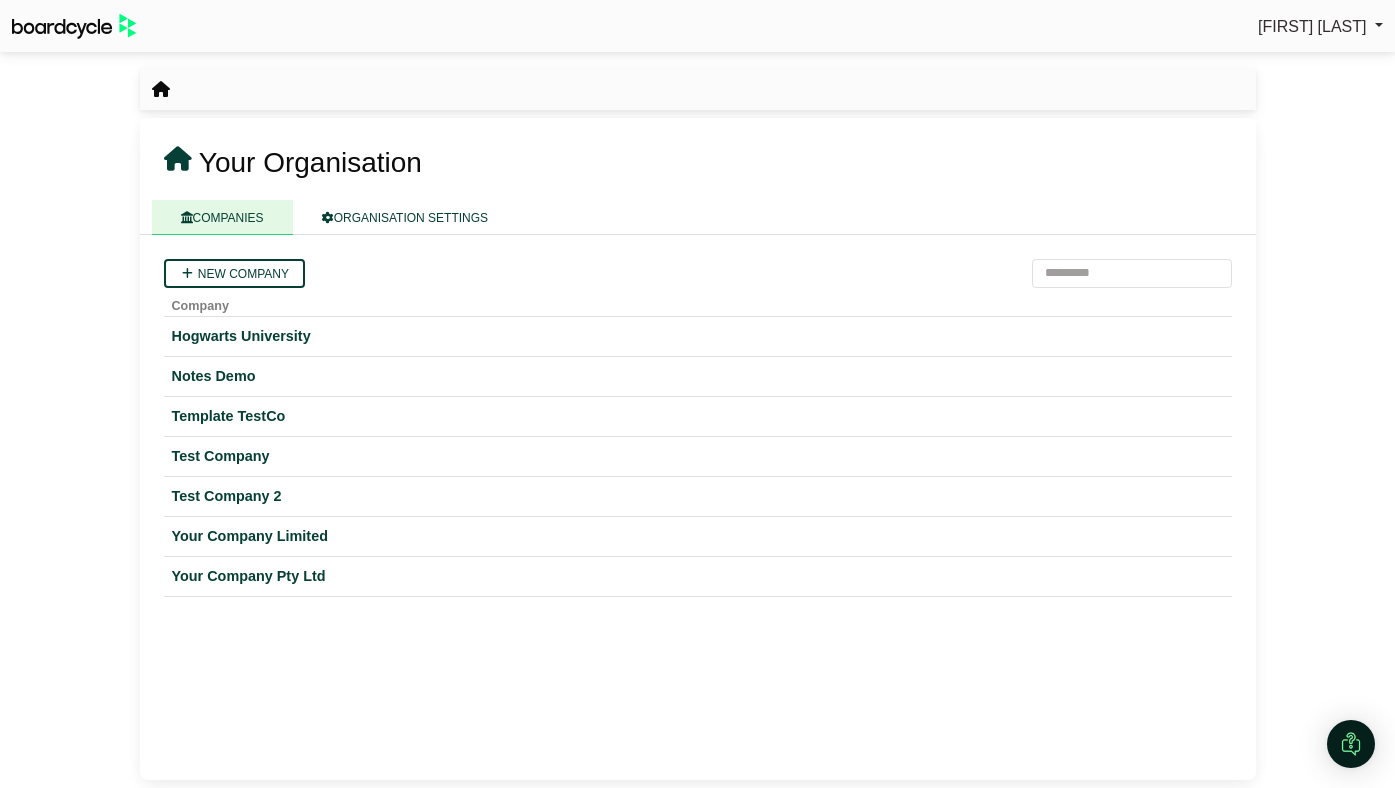 scroll, scrollTop: 0, scrollLeft: 0, axis: both 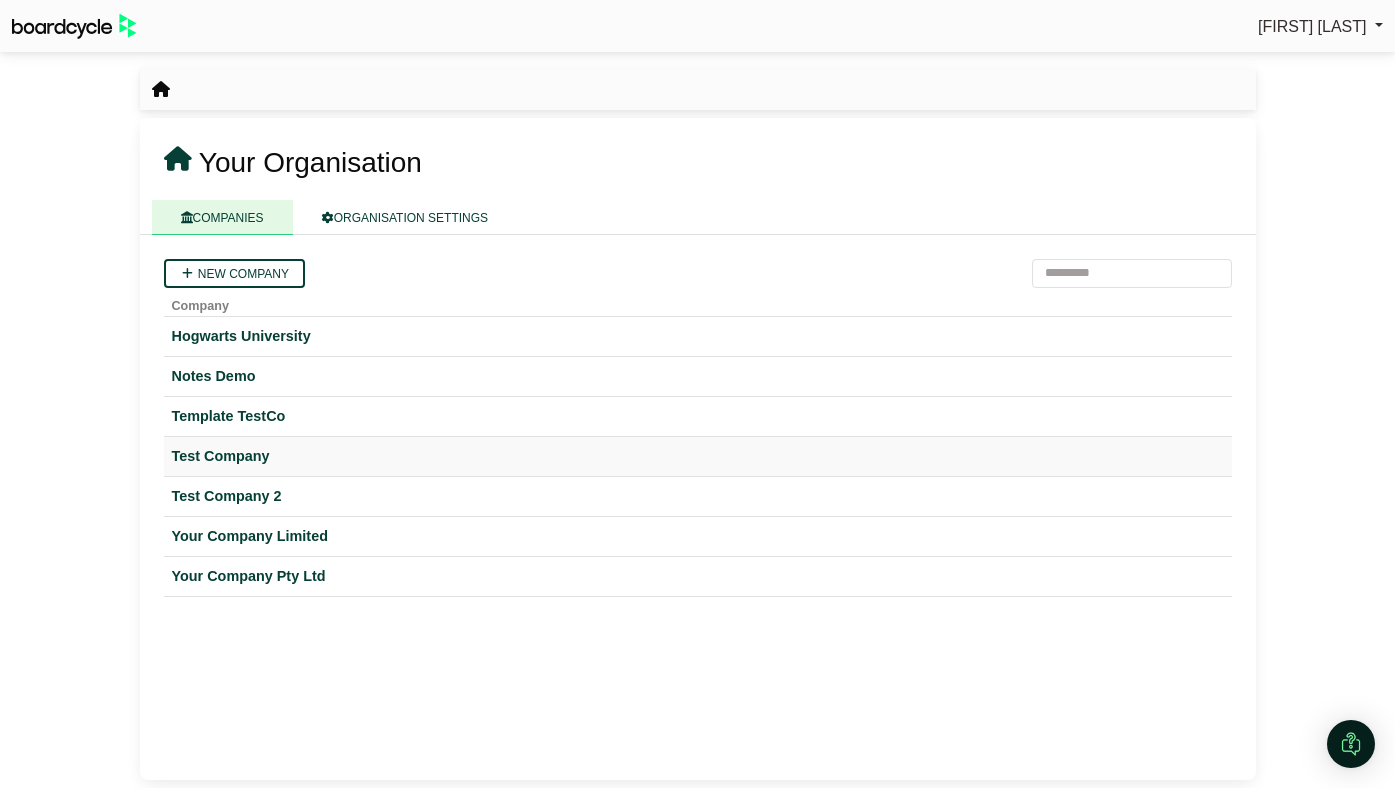 click on "Test Company" at bounding box center (698, 456) 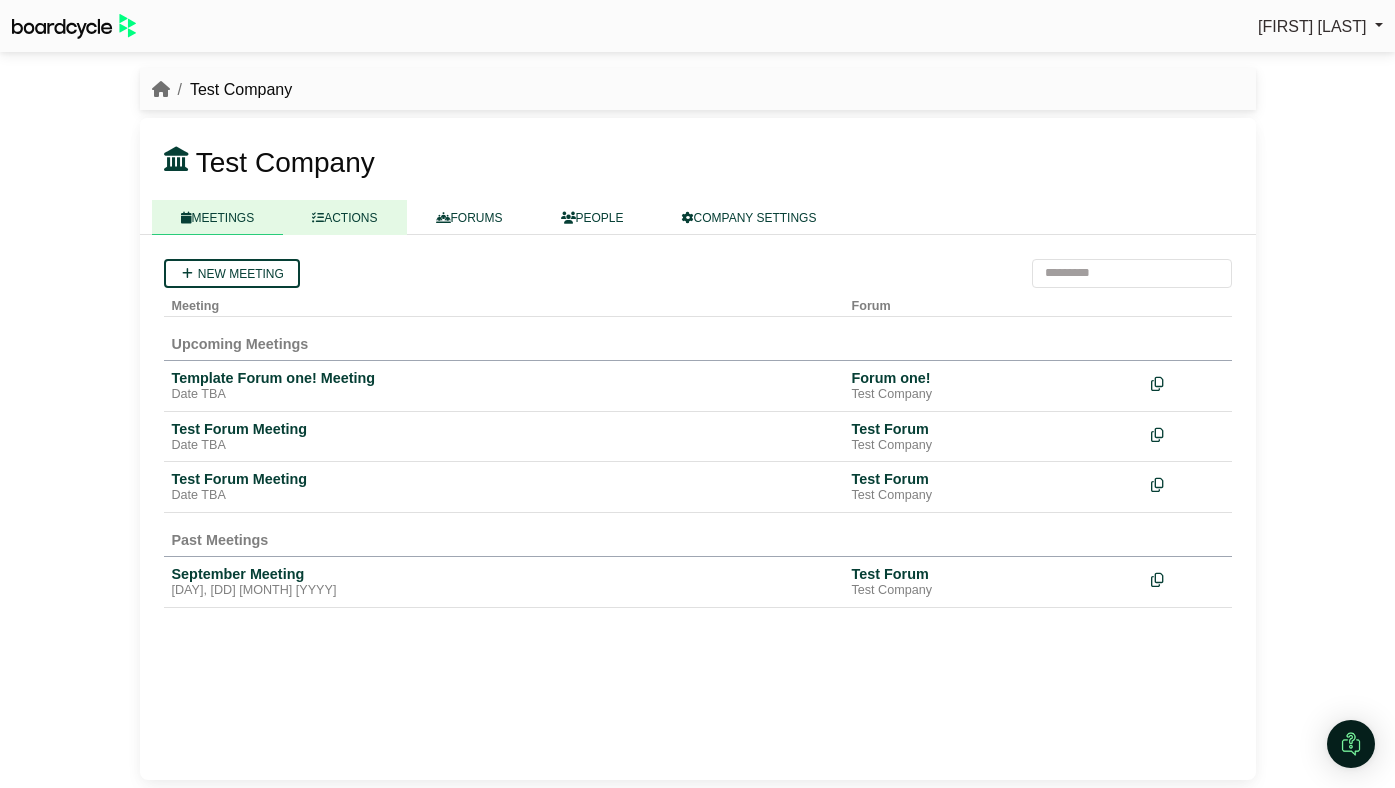 scroll, scrollTop: 0, scrollLeft: 0, axis: both 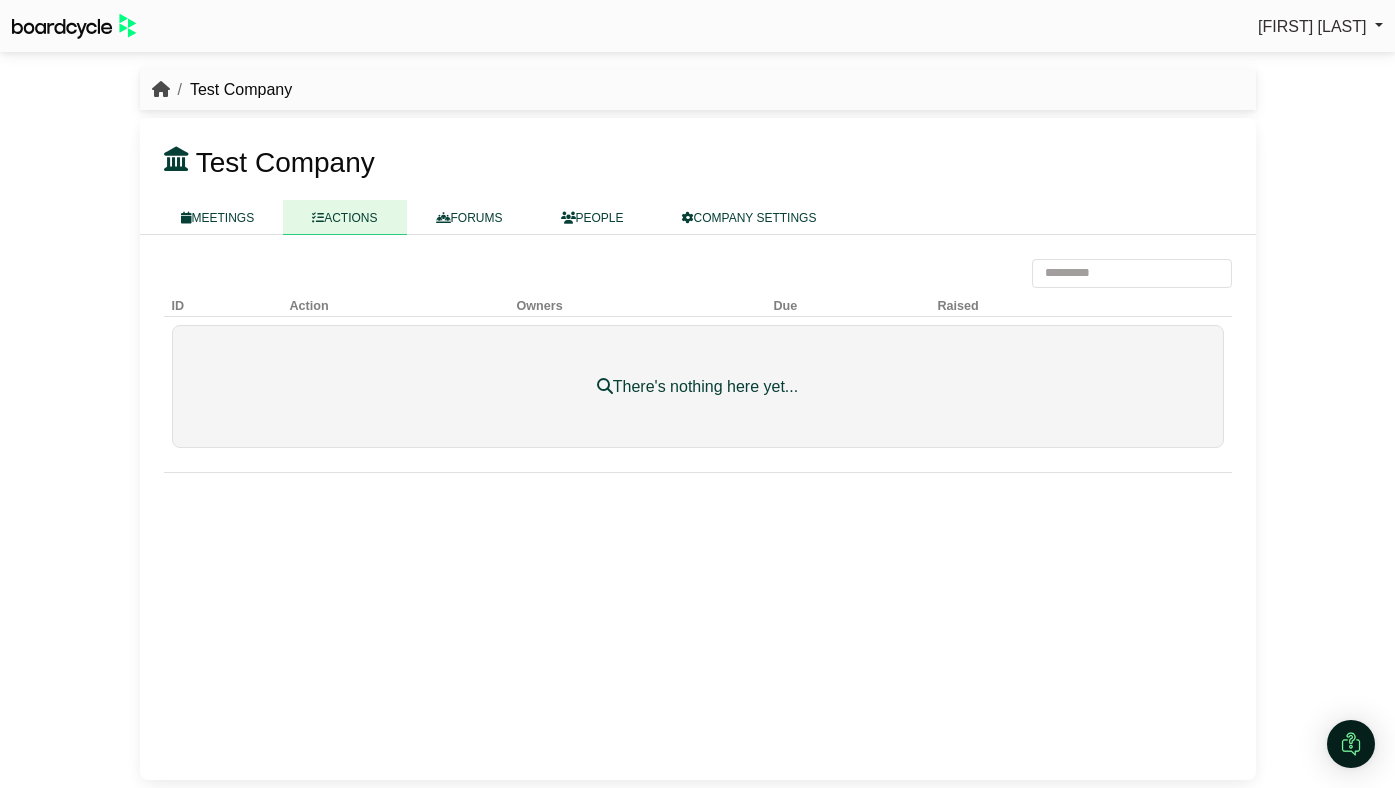 click at bounding box center [161, 89] 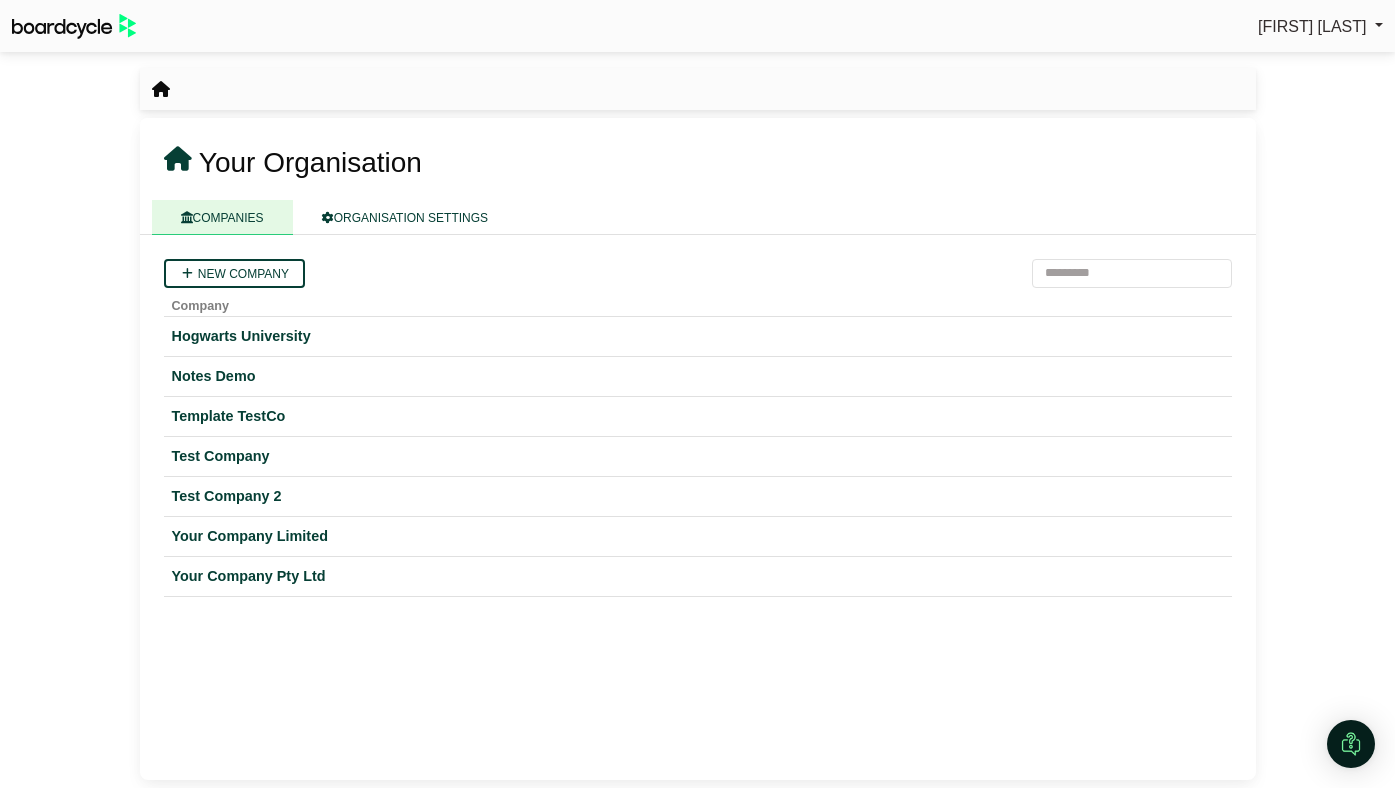scroll, scrollTop: 0, scrollLeft: 0, axis: both 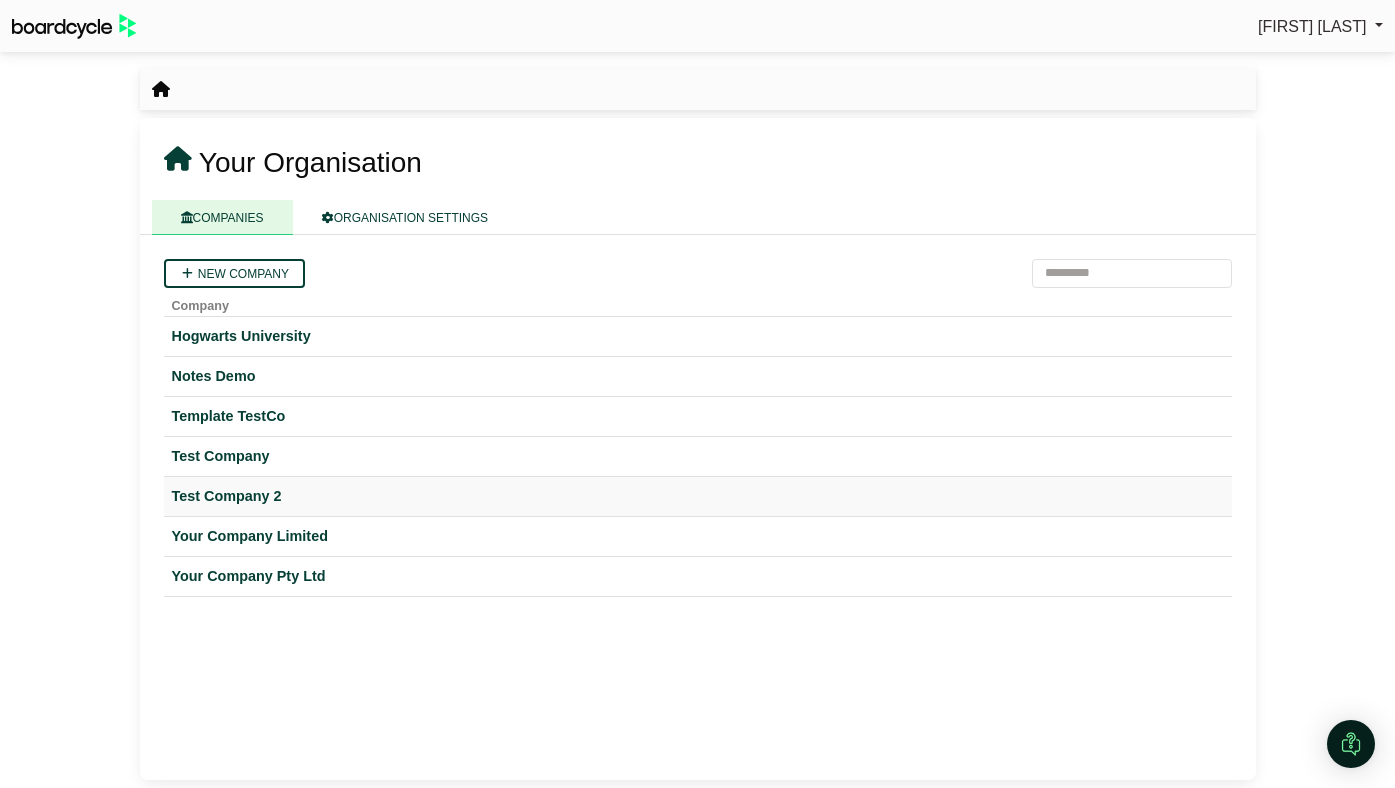 click on "Test Company 2" at bounding box center [698, 496] 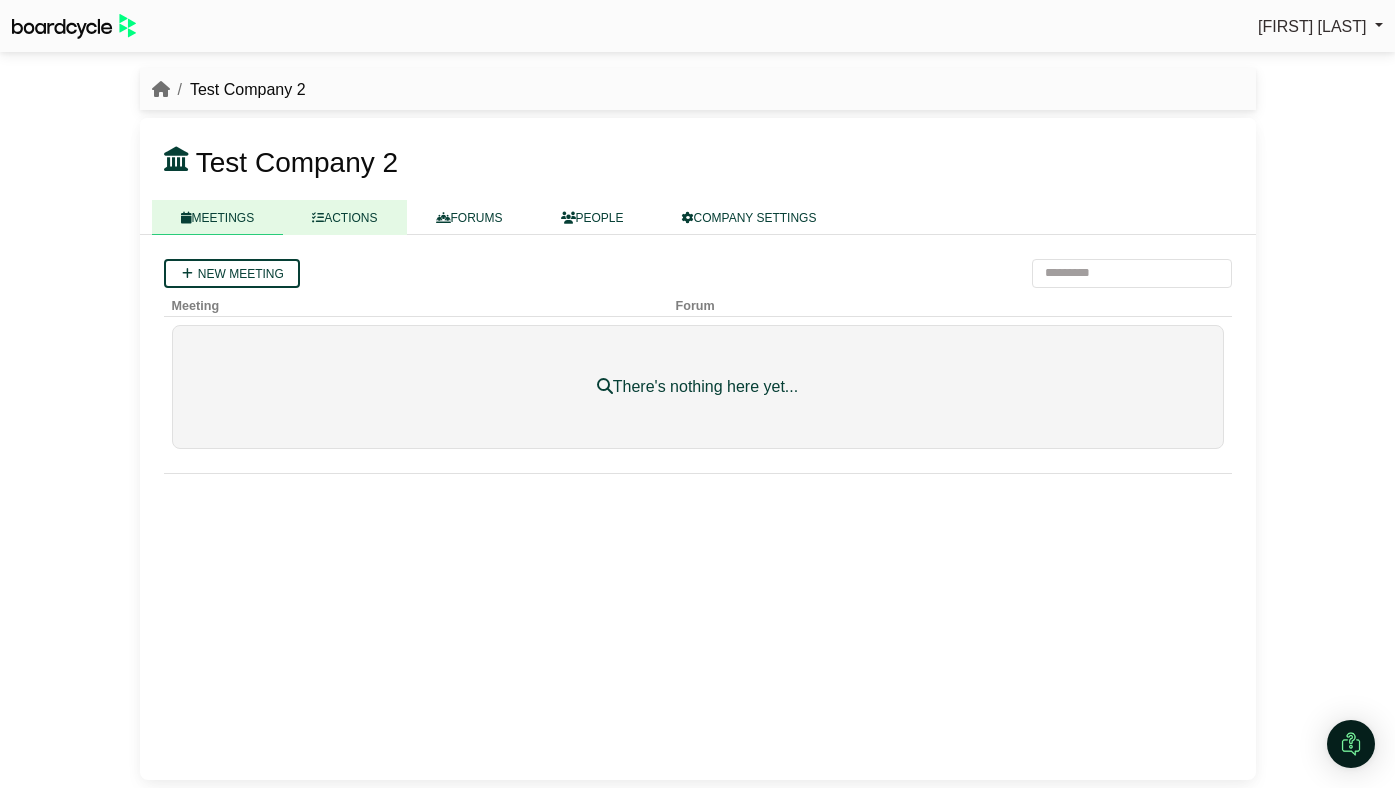scroll, scrollTop: 0, scrollLeft: 0, axis: both 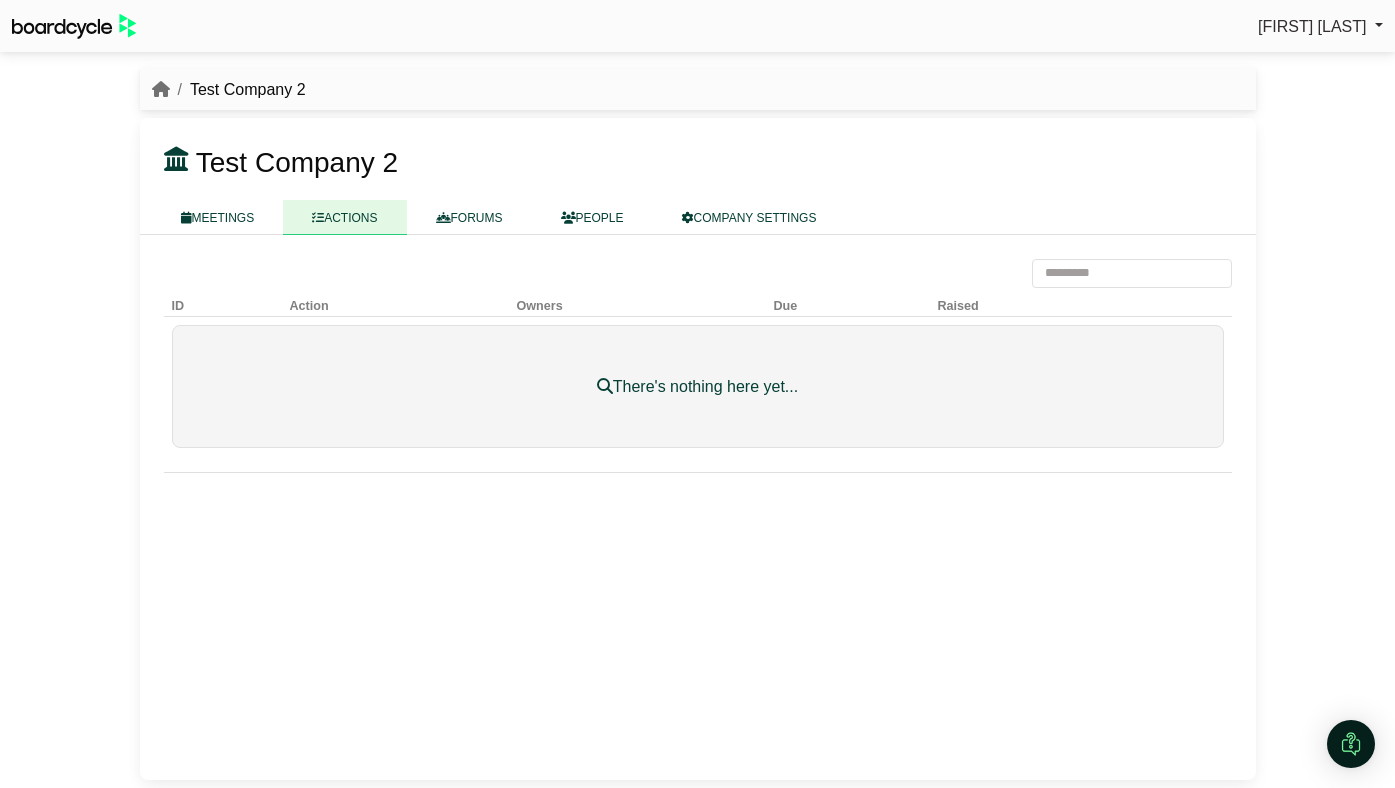 click on "Test Company 2" at bounding box center [698, 90] 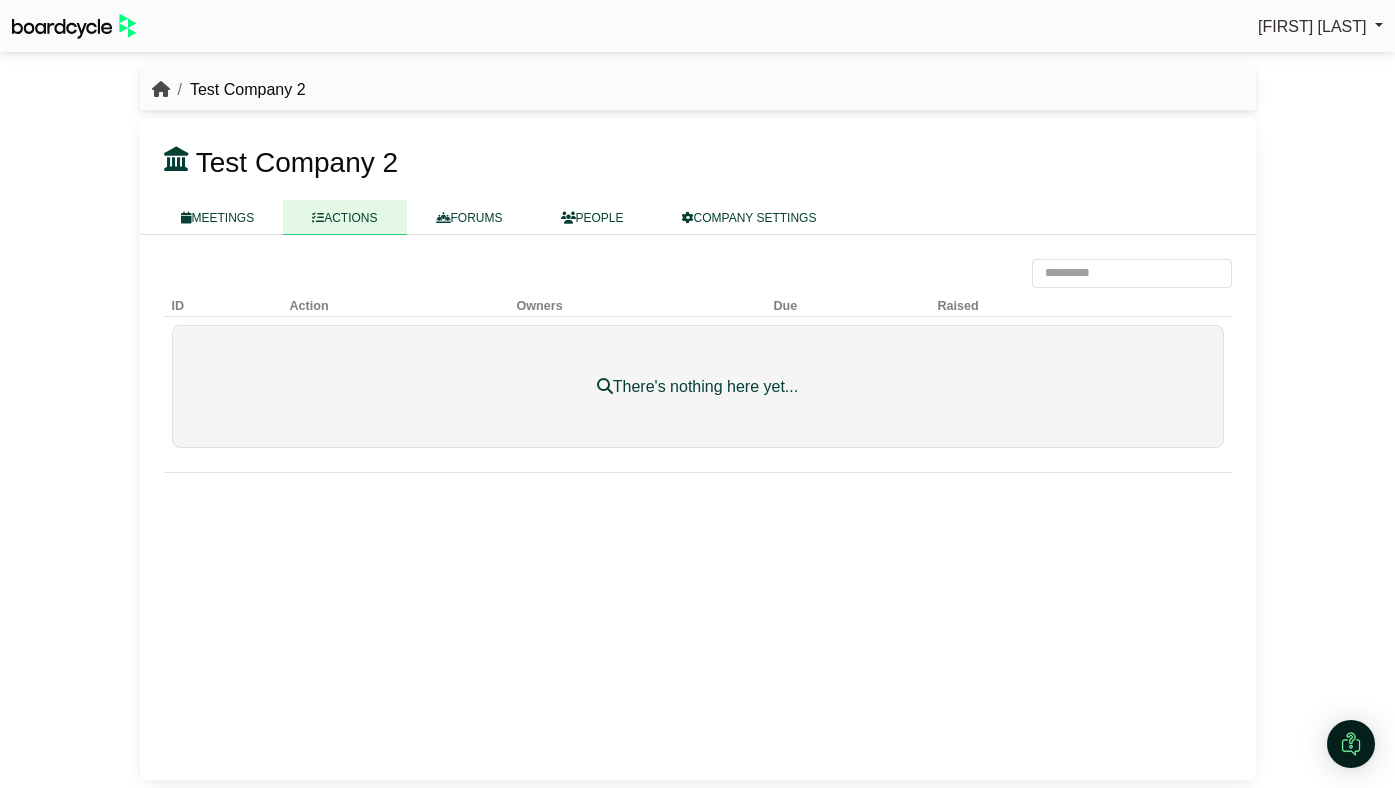 click at bounding box center (161, 89) 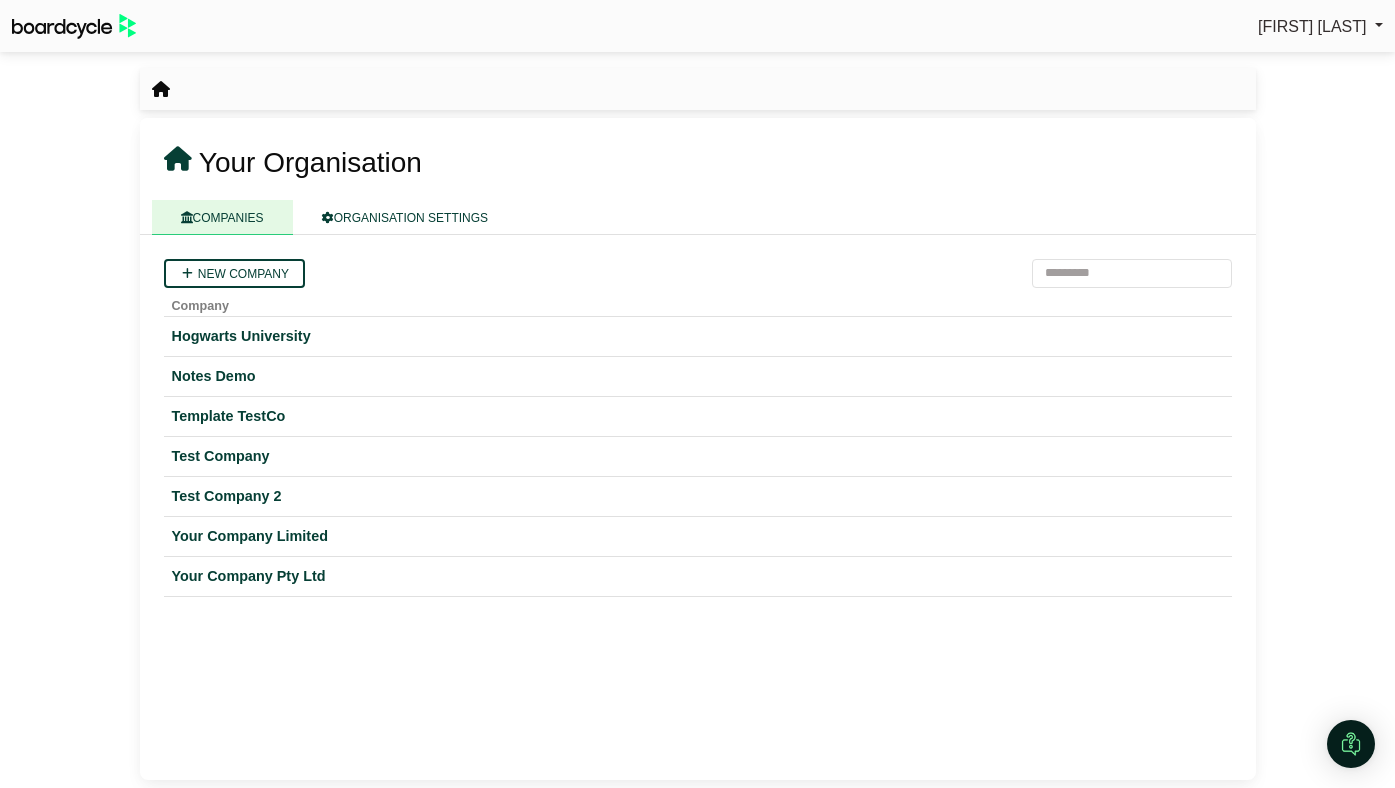 scroll, scrollTop: 0, scrollLeft: 0, axis: both 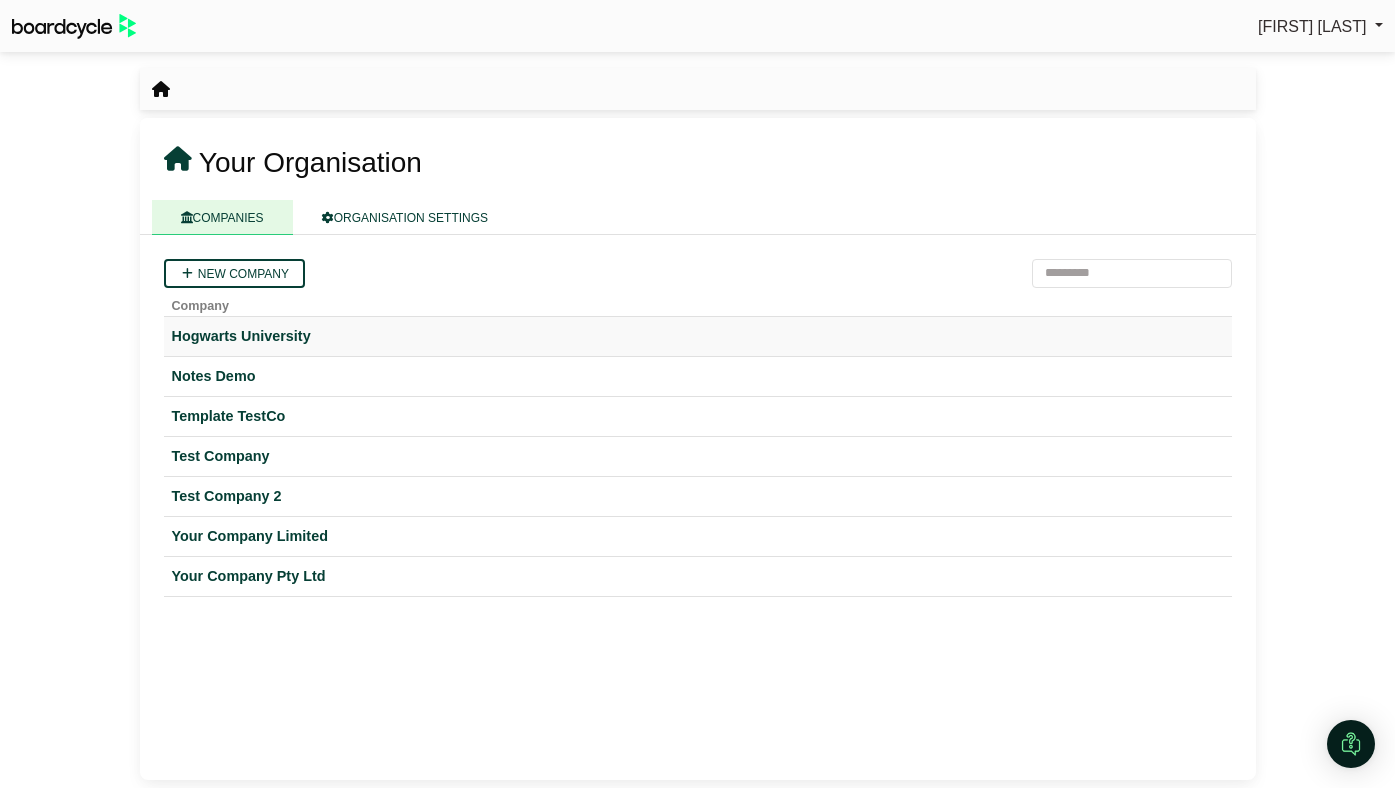 click on "Hogwarts University" at bounding box center [698, 336] 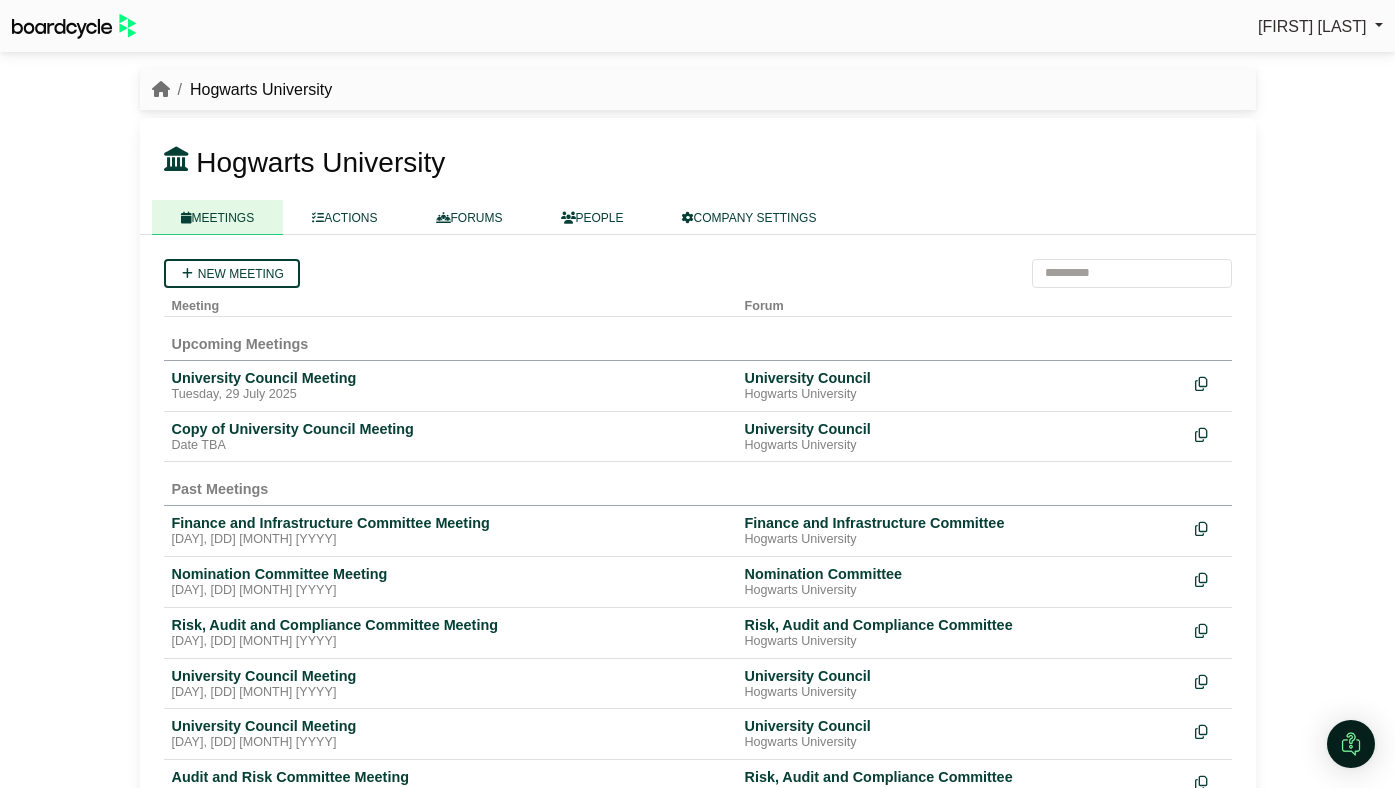 scroll, scrollTop: 0, scrollLeft: 0, axis: both 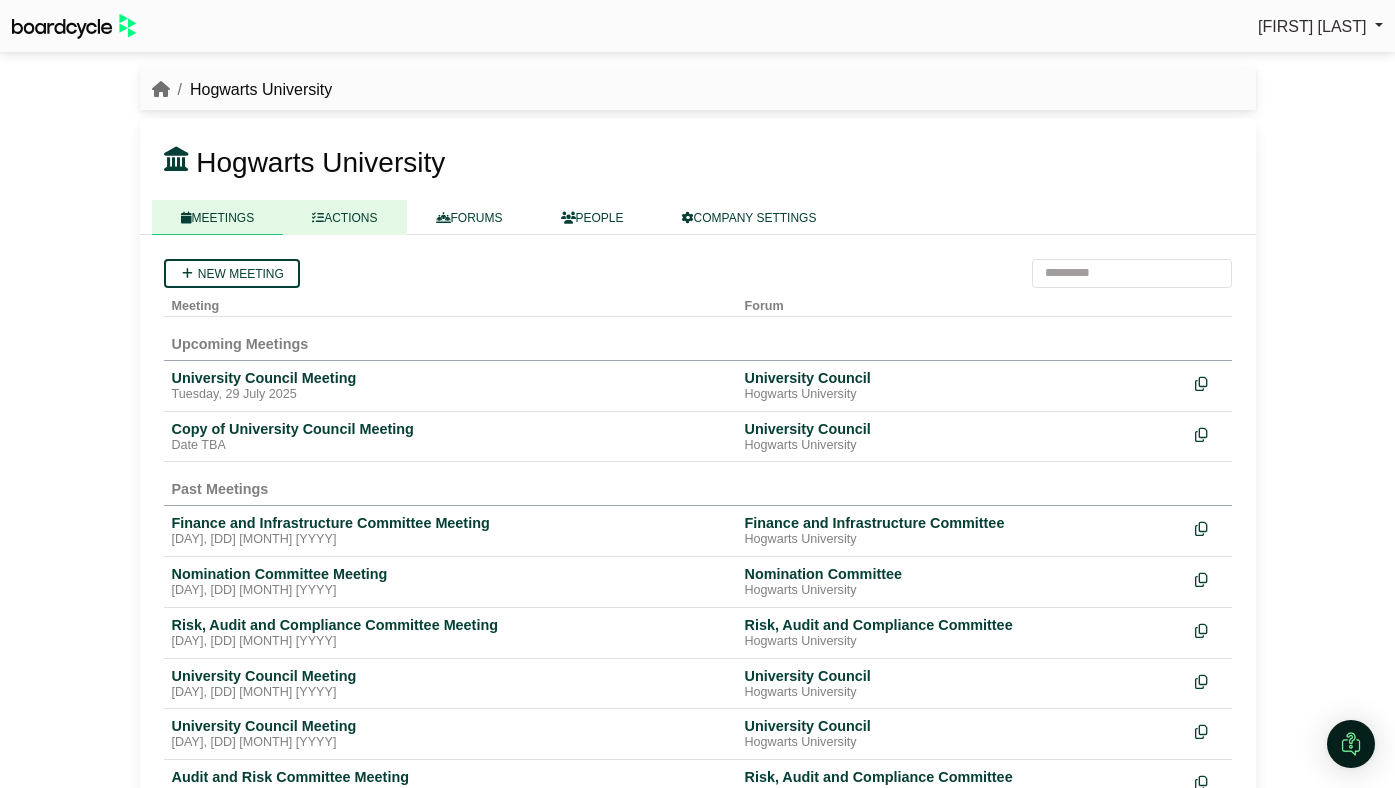 click on "ACTIONS" at bounding box center [344, 217] 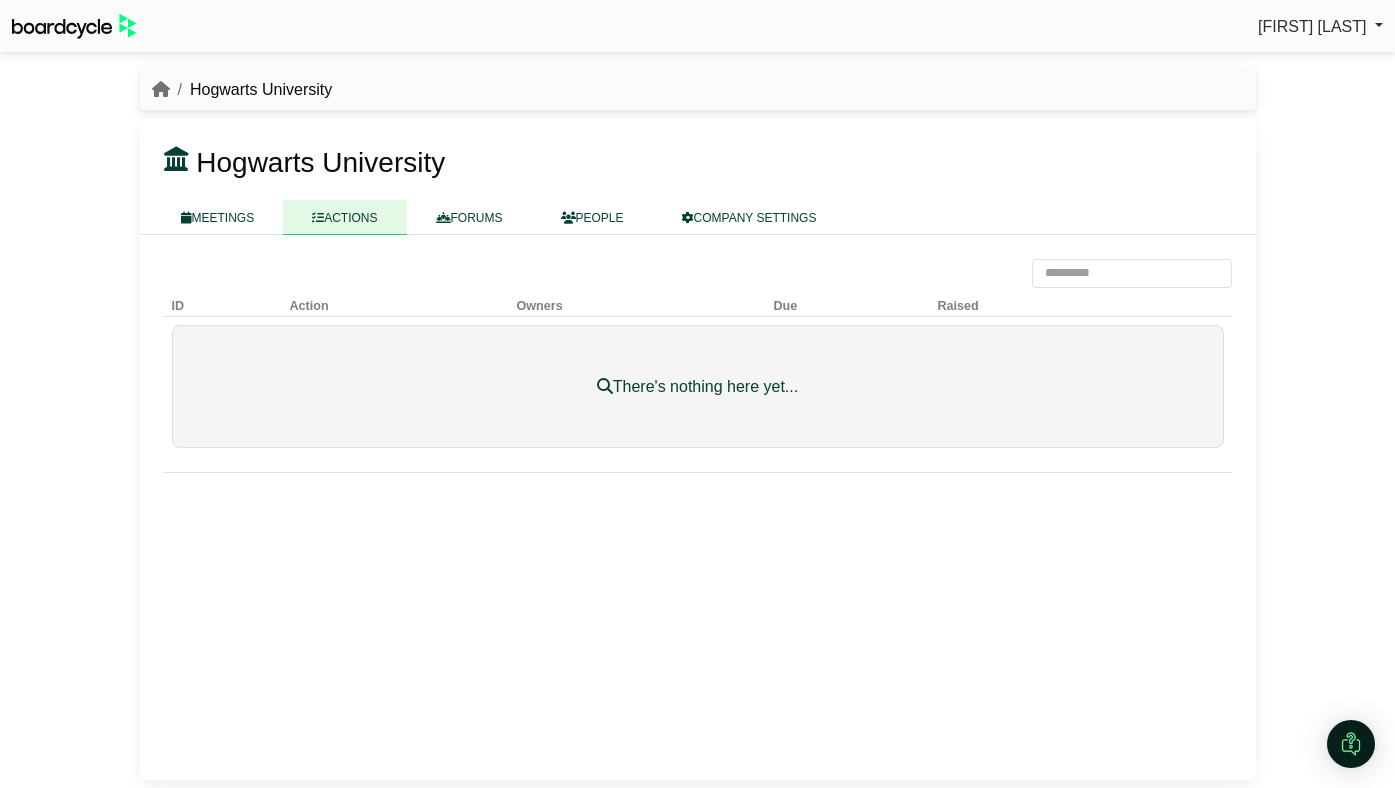 scroll, scrollTop: 0, scrollLeft: 0, axis: both 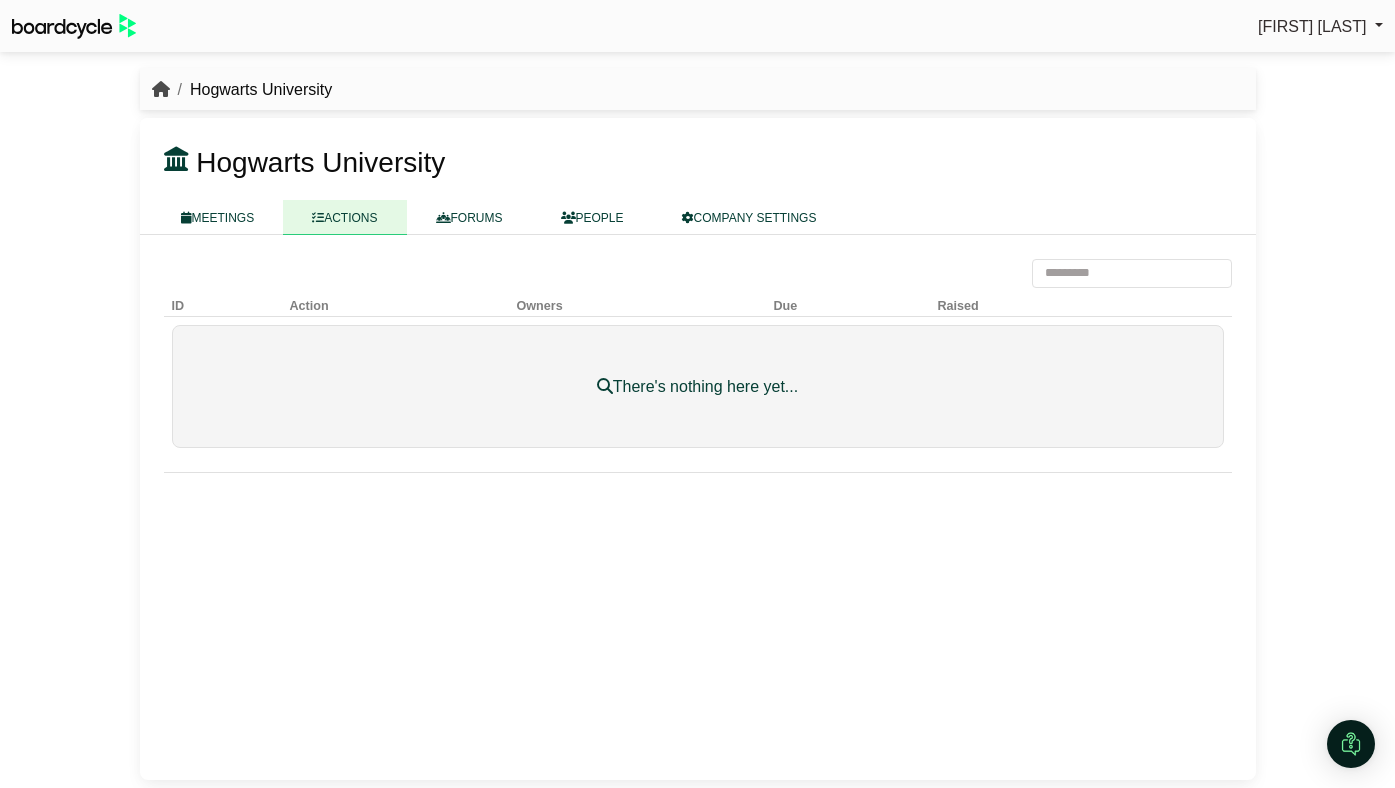 click at bounding box center (161, 89) 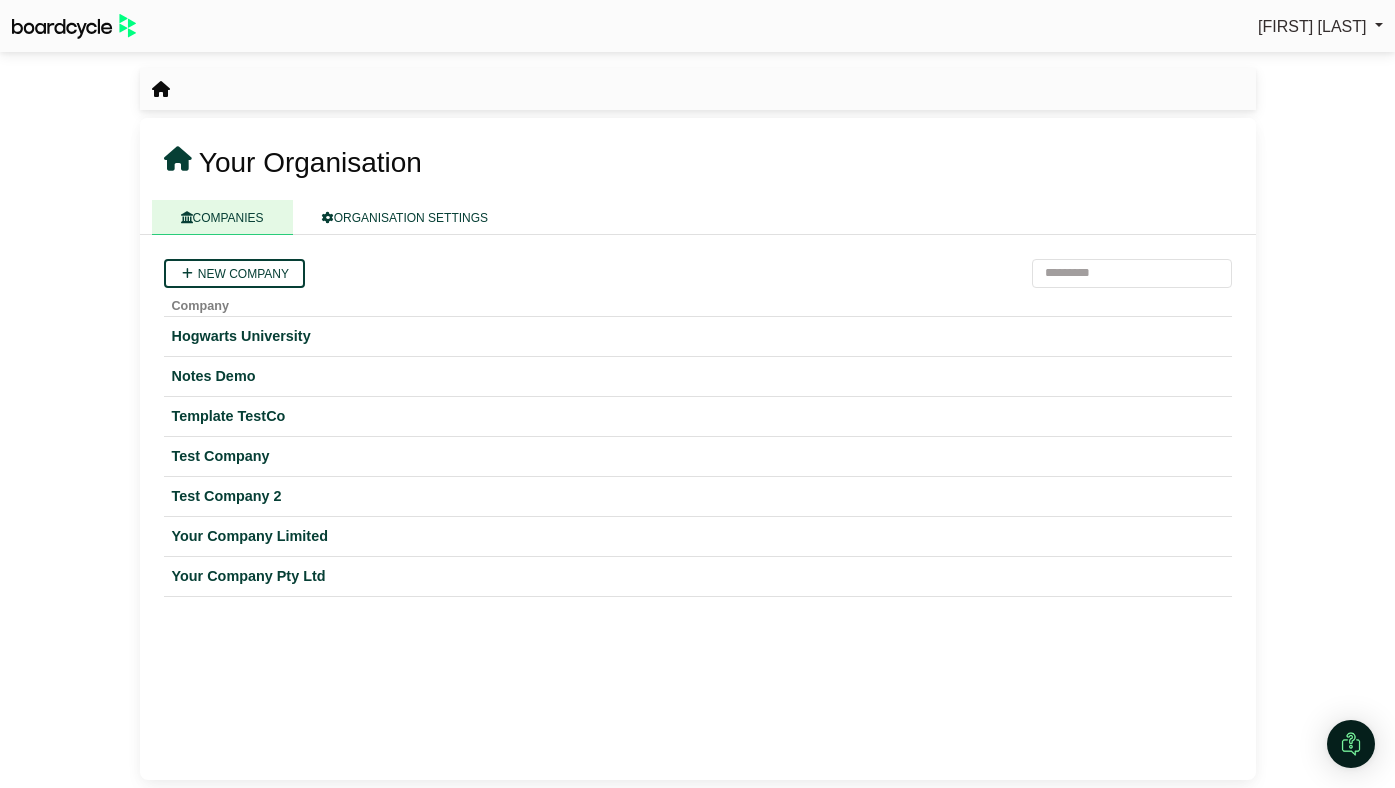 scroll, scrollTop: 0, scrollLeft: 0, axis: both 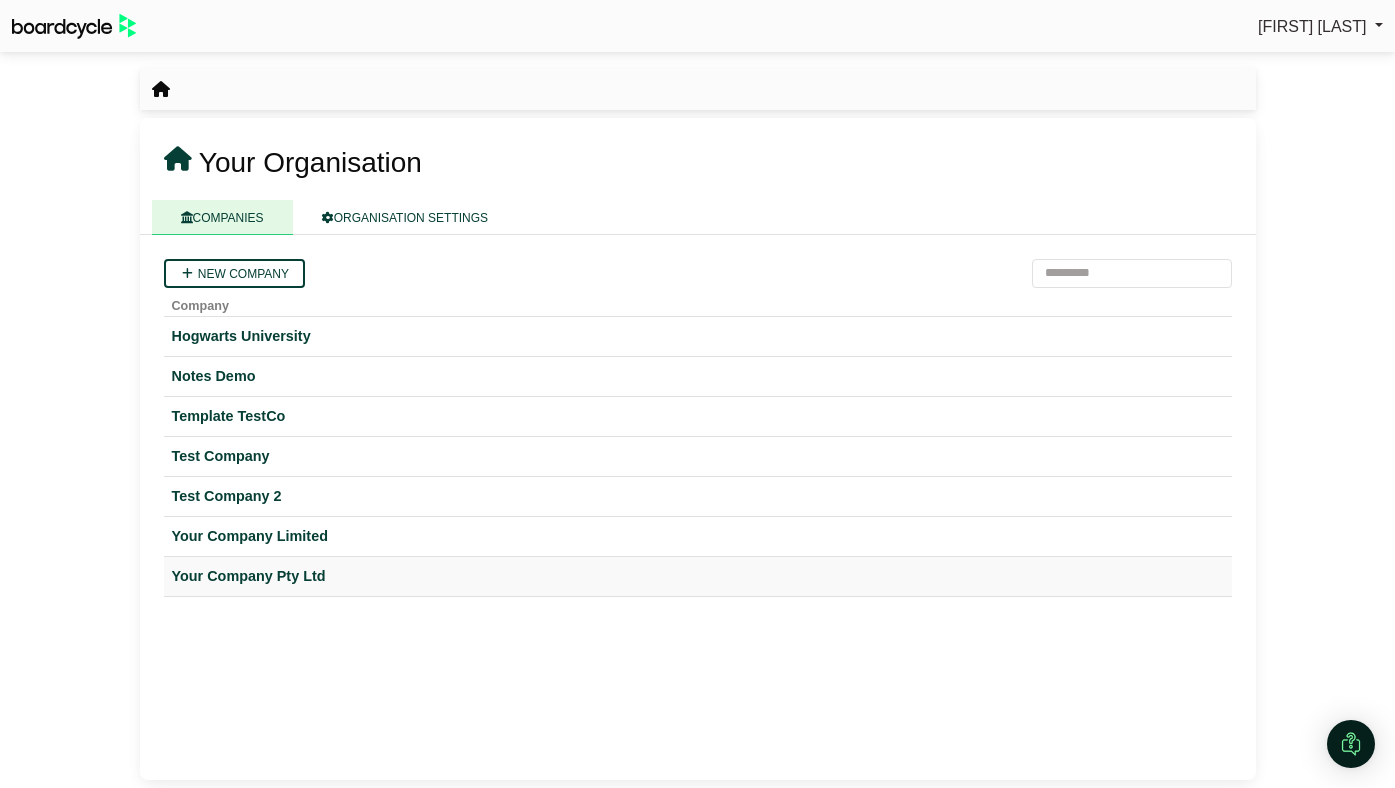 click on "Your Company Pty Ltd" at bounding box center [698, 576] 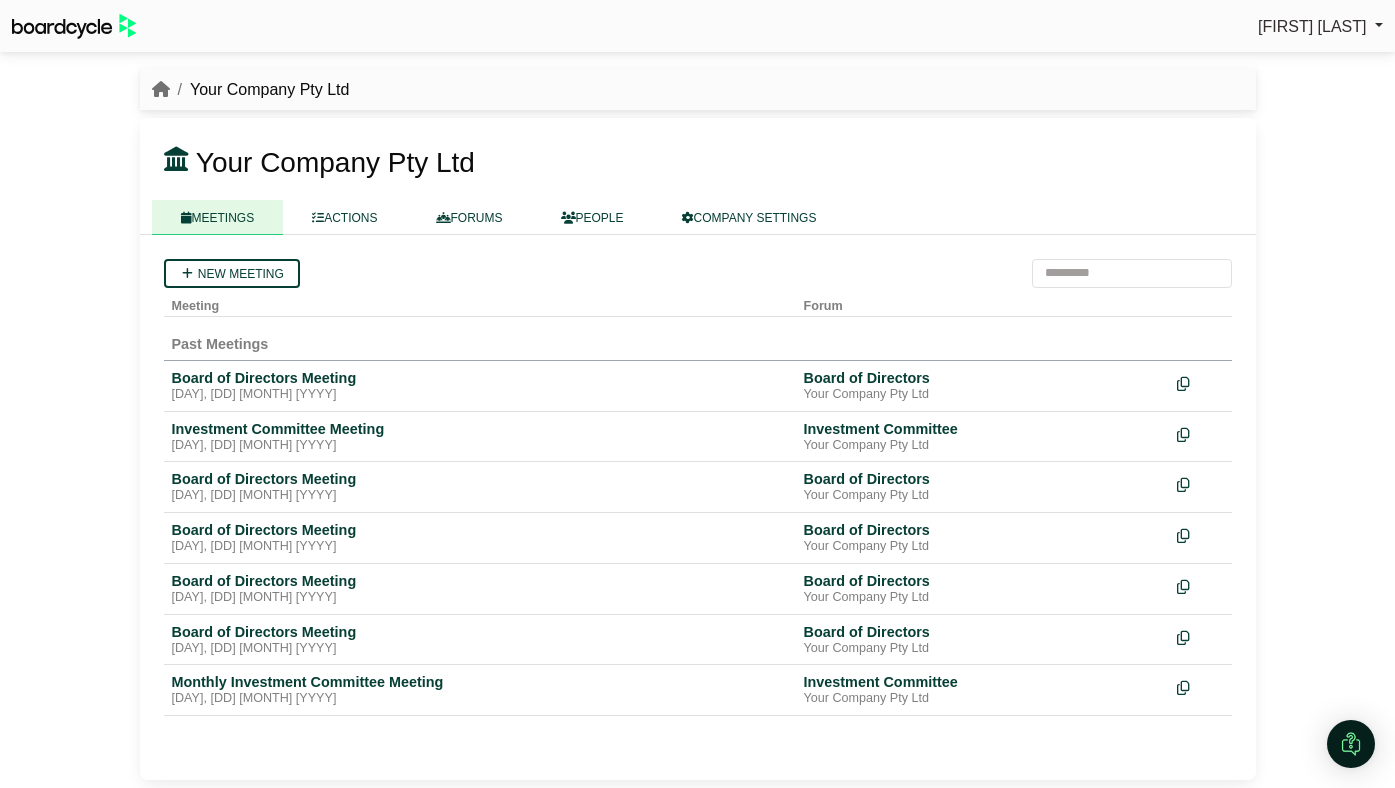 scroll, scrollTop: 0, scrollLeft: 0, axis: both 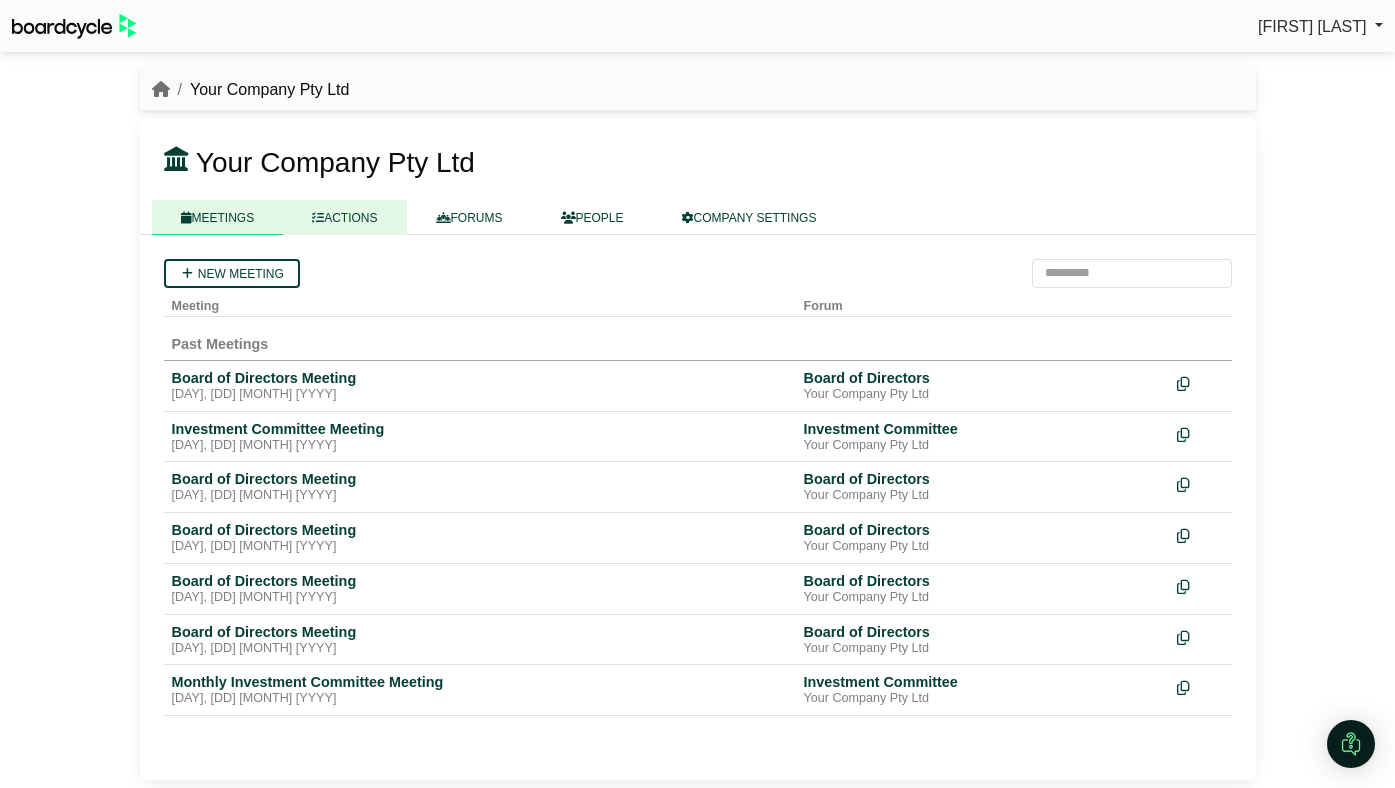 click on "ACTIONS" at bounding box center (344, 217) 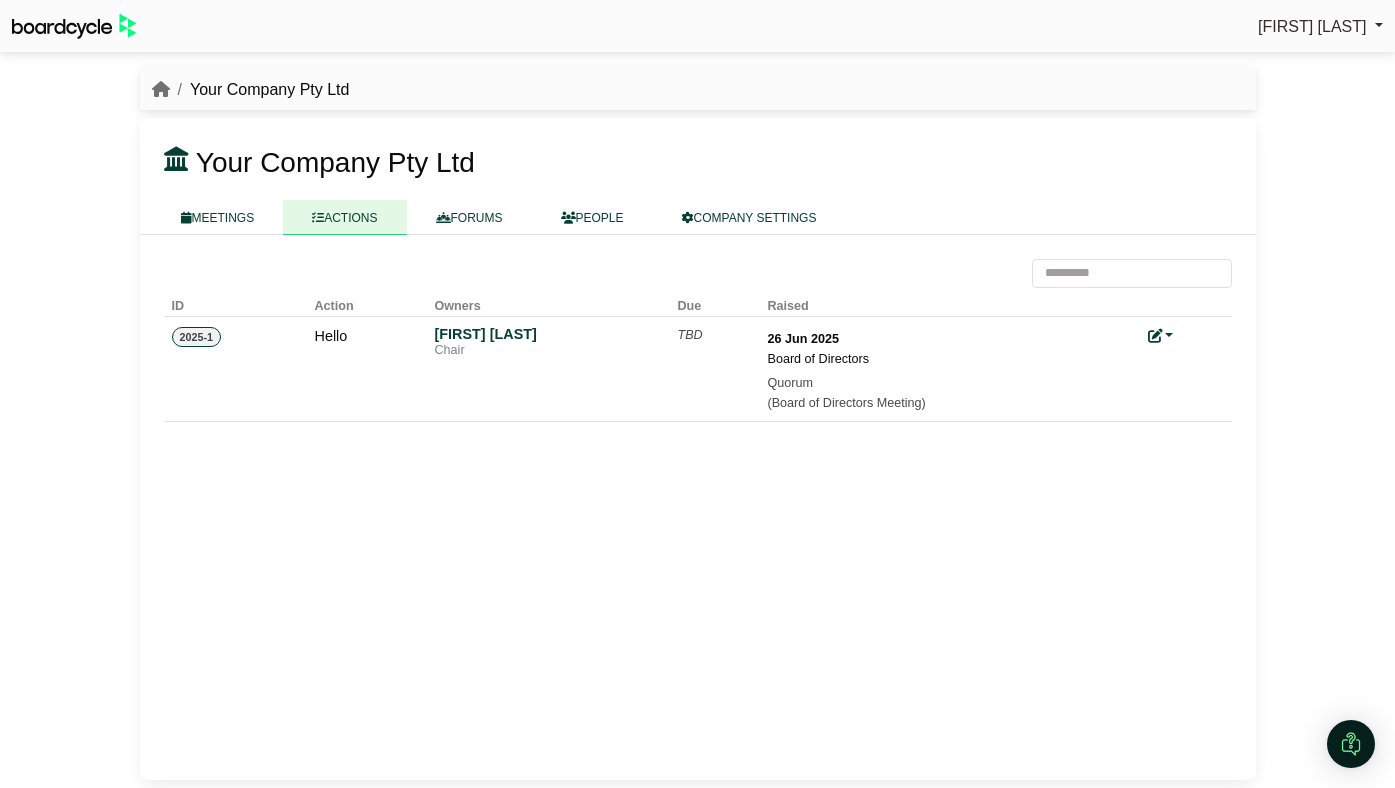 scroll, scrollTop: 0, scrollLeft: 0, axis: both 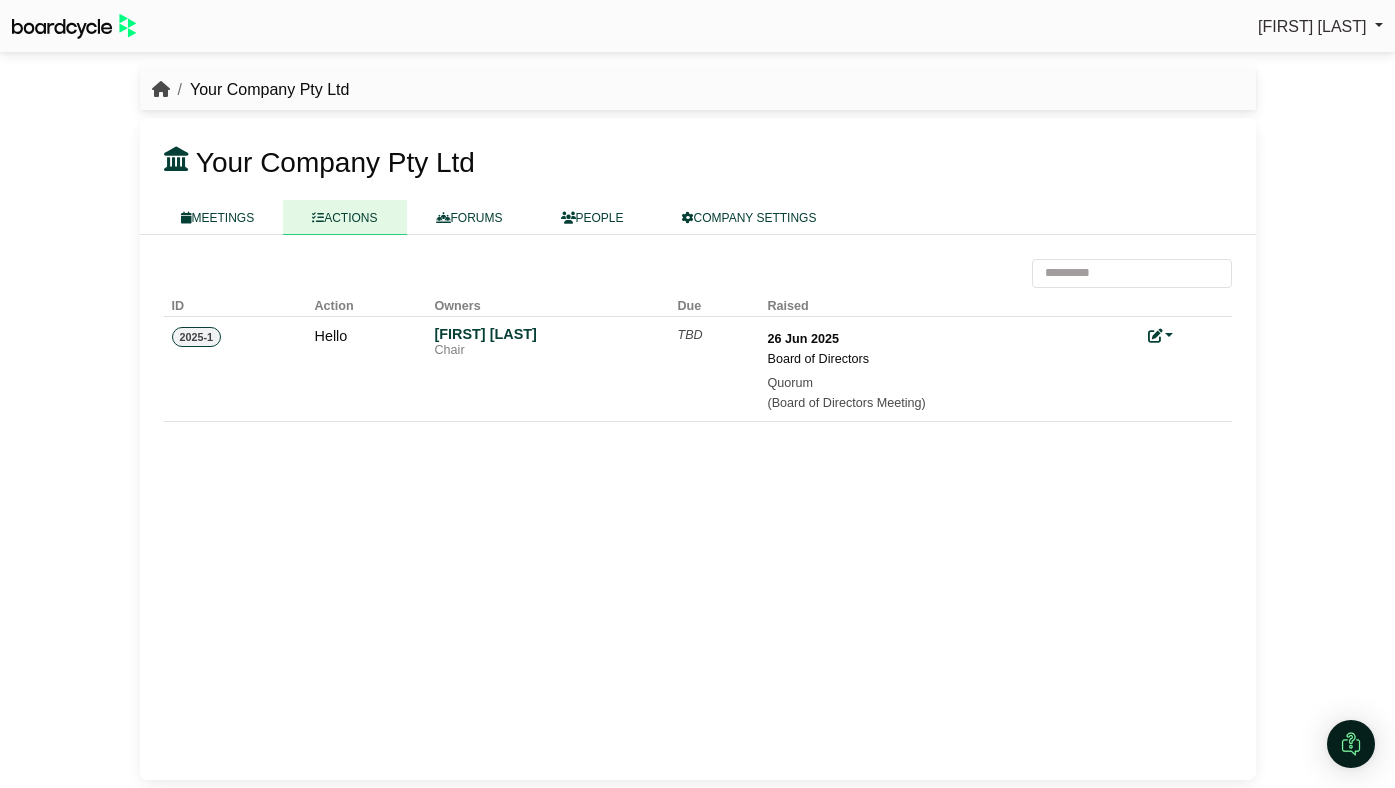 click at bounding box center [161, 89] 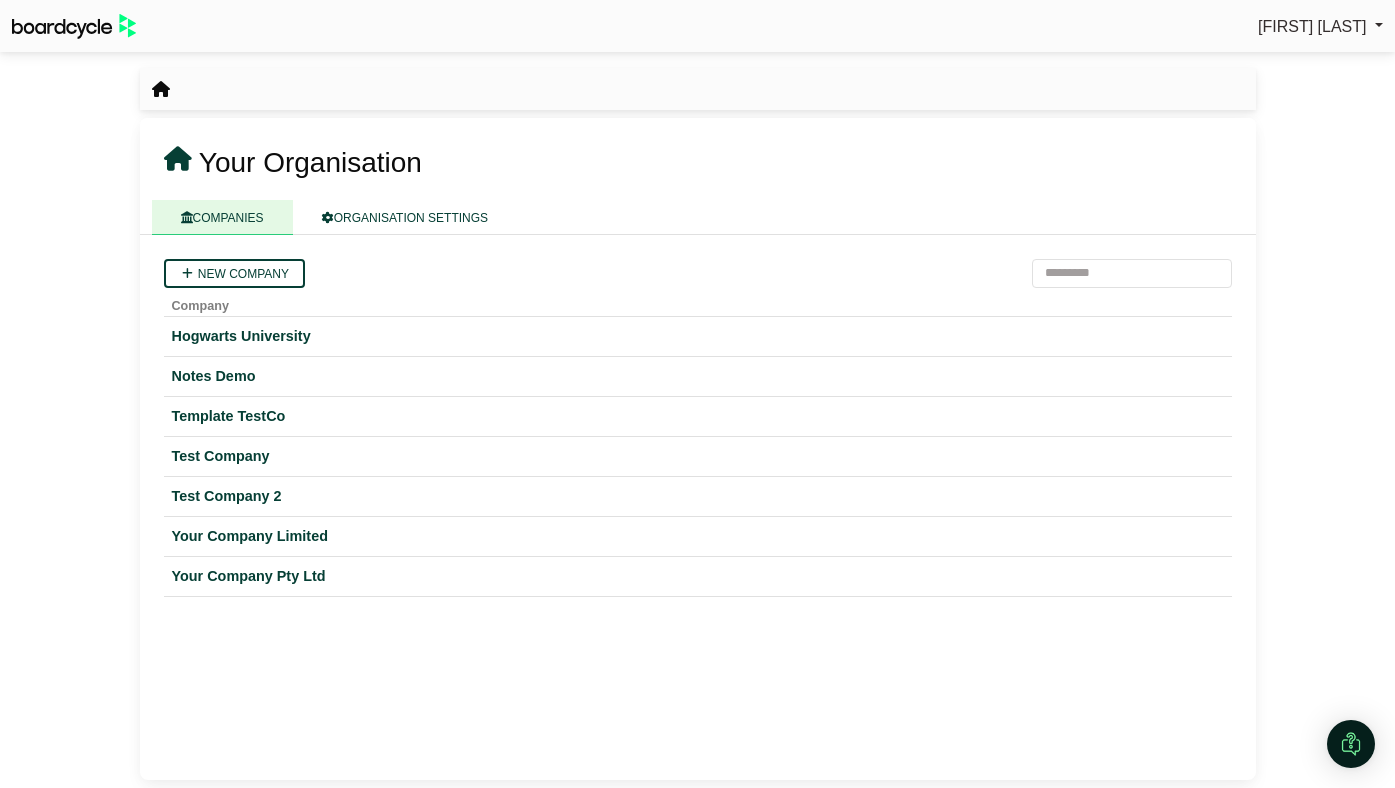 scroll, scrollTop: 0, scrollLeft: 0, axis: both 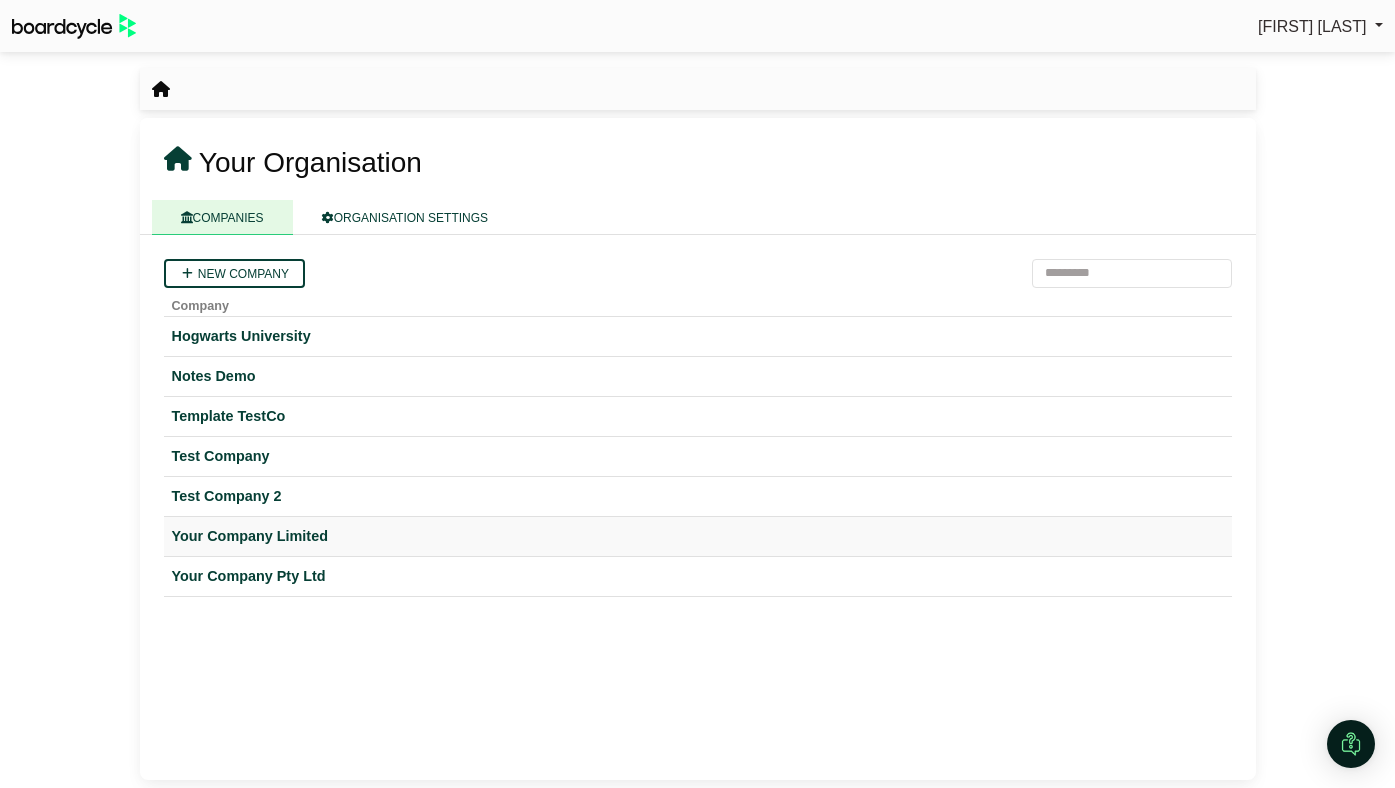 click on "Your Company Limited" at bounding box center [698, 536] 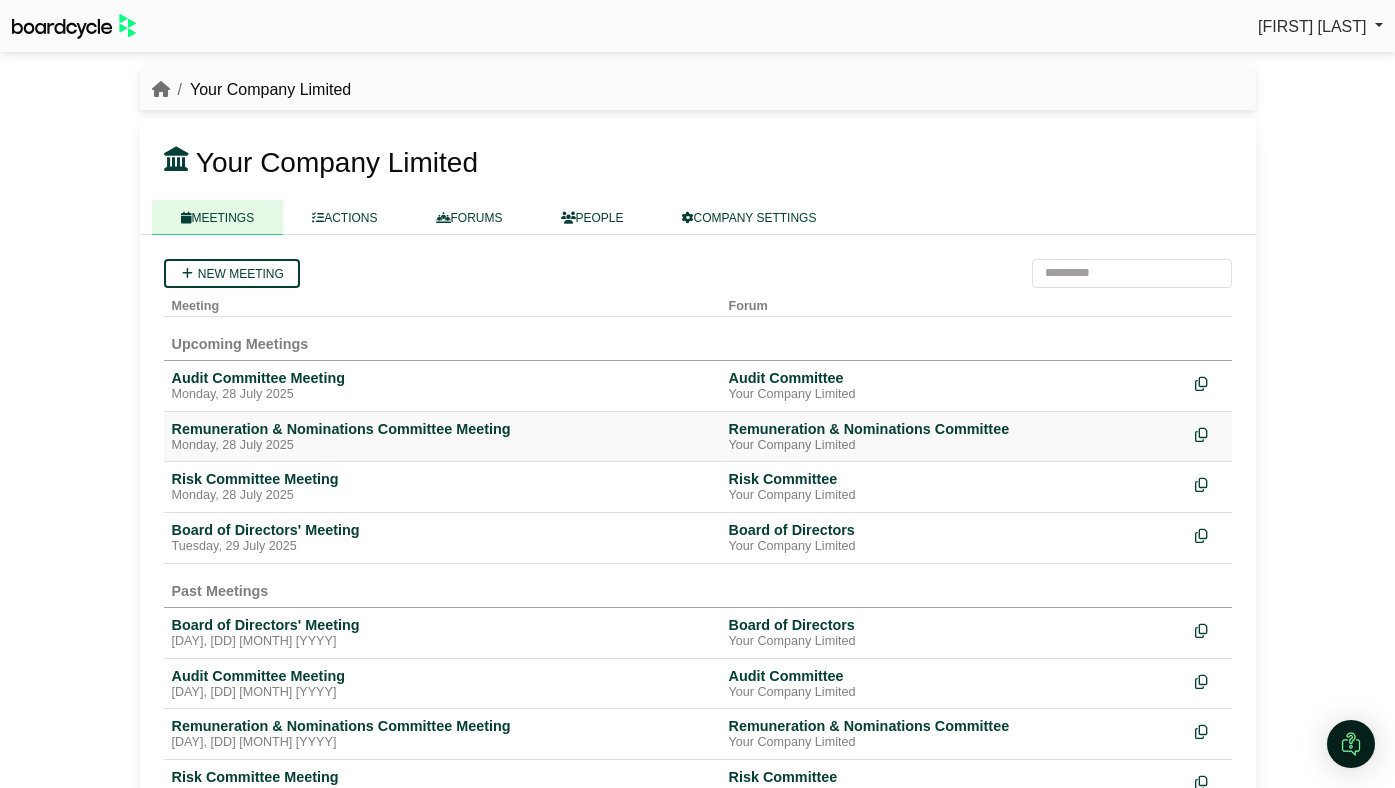 scroll, scrollTop: 0, scrollLeft: 0, axis: both 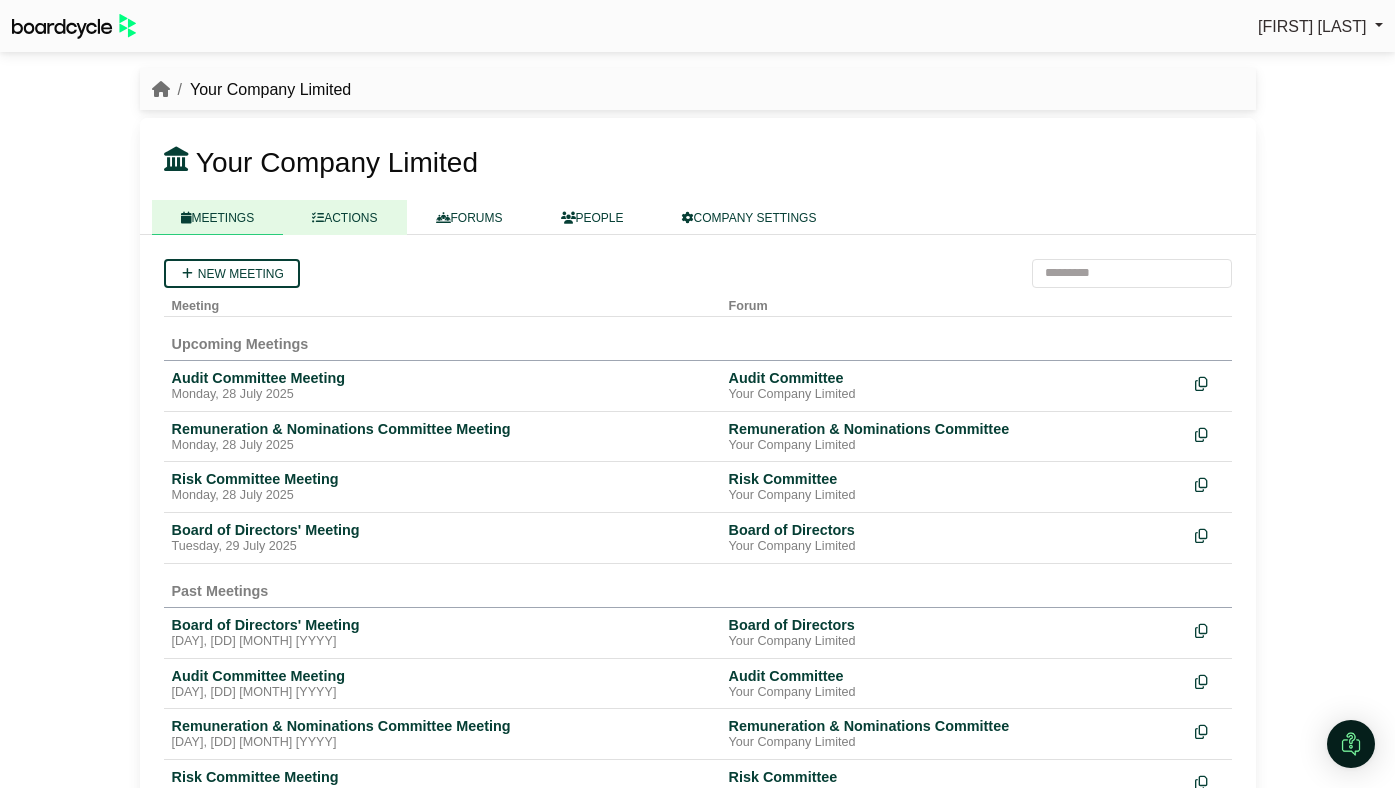 click on "ACTIONS" at bounding box center (344, 217) 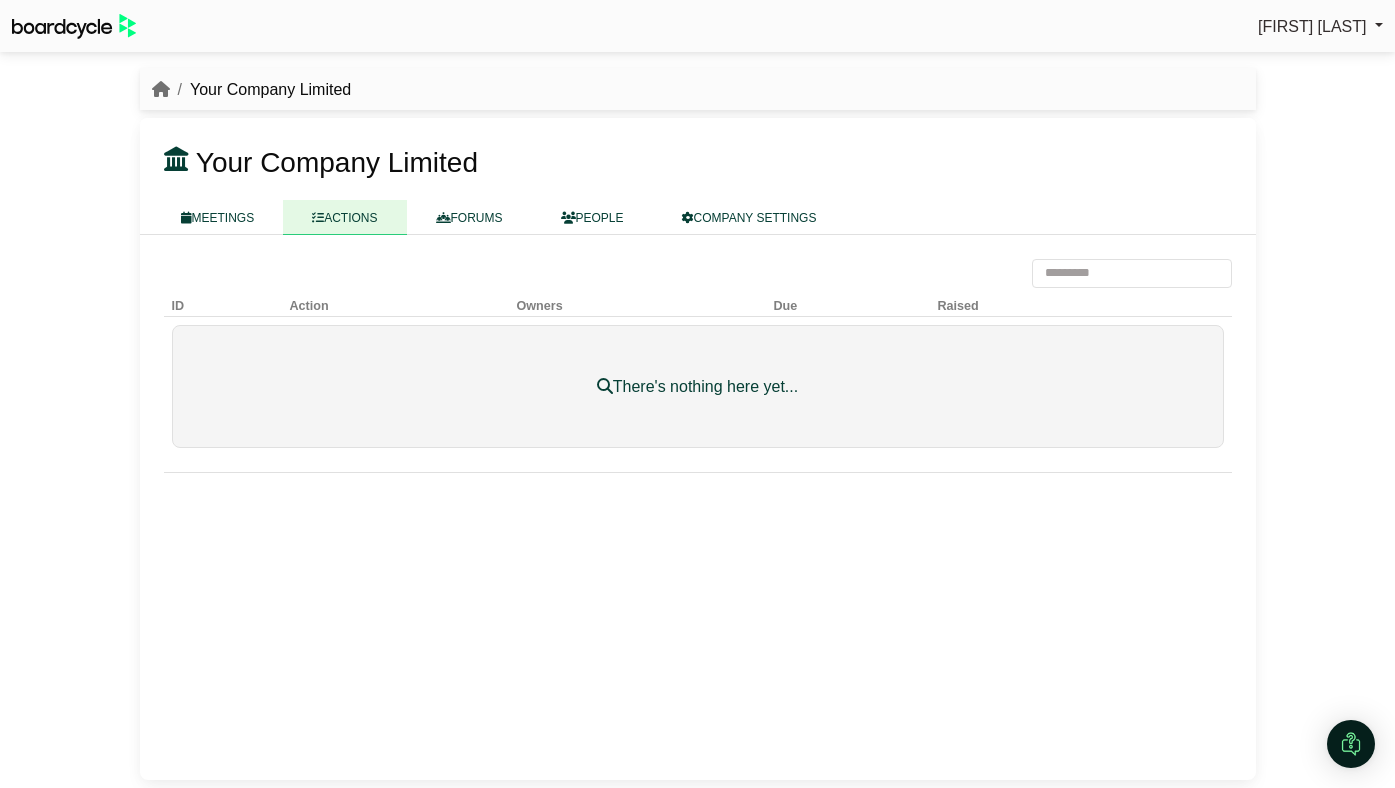 scroll, scrollTop: 0, scrollLeft: 0, axis: both 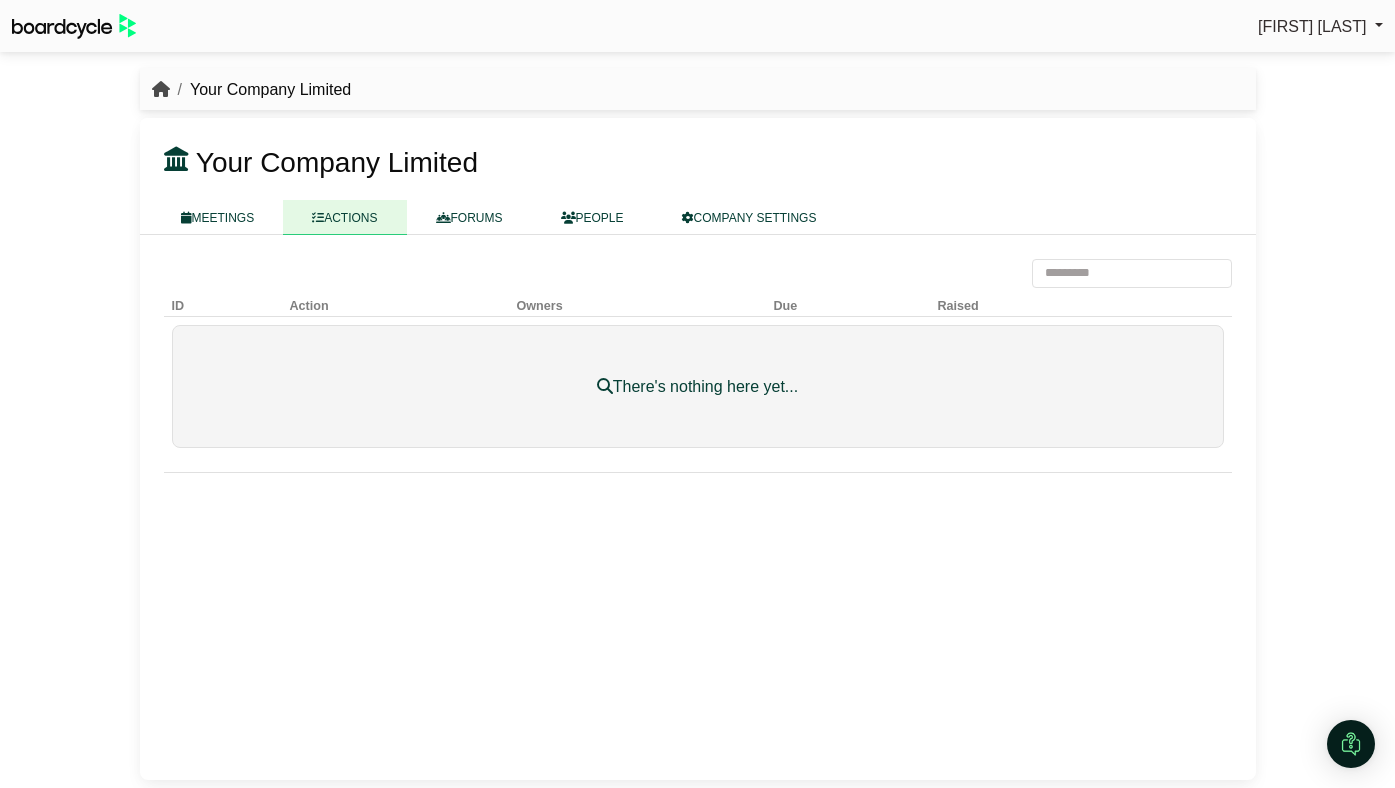 click at bounding box center [161, 89] 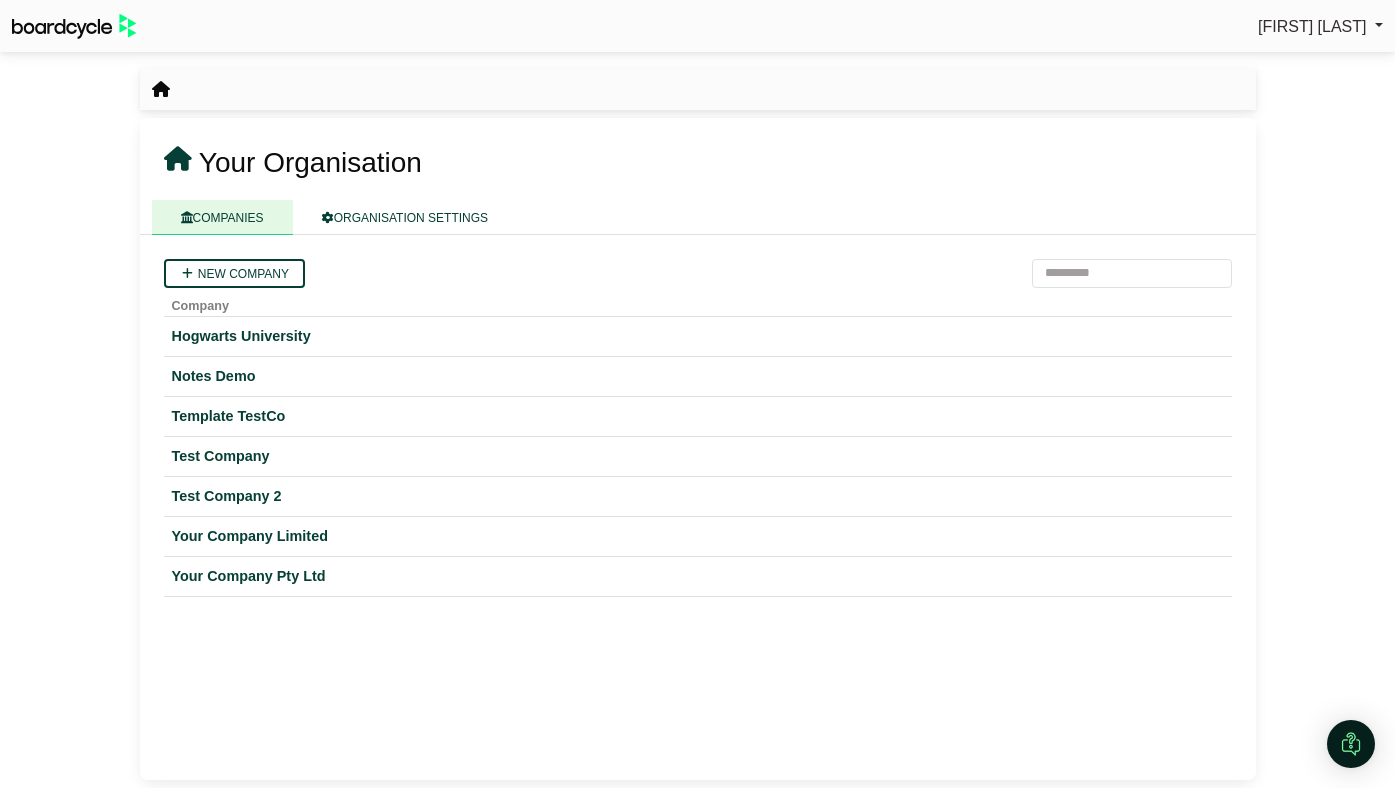 scroll, scrollTop: 0, scrollLeft: 0, axis: both 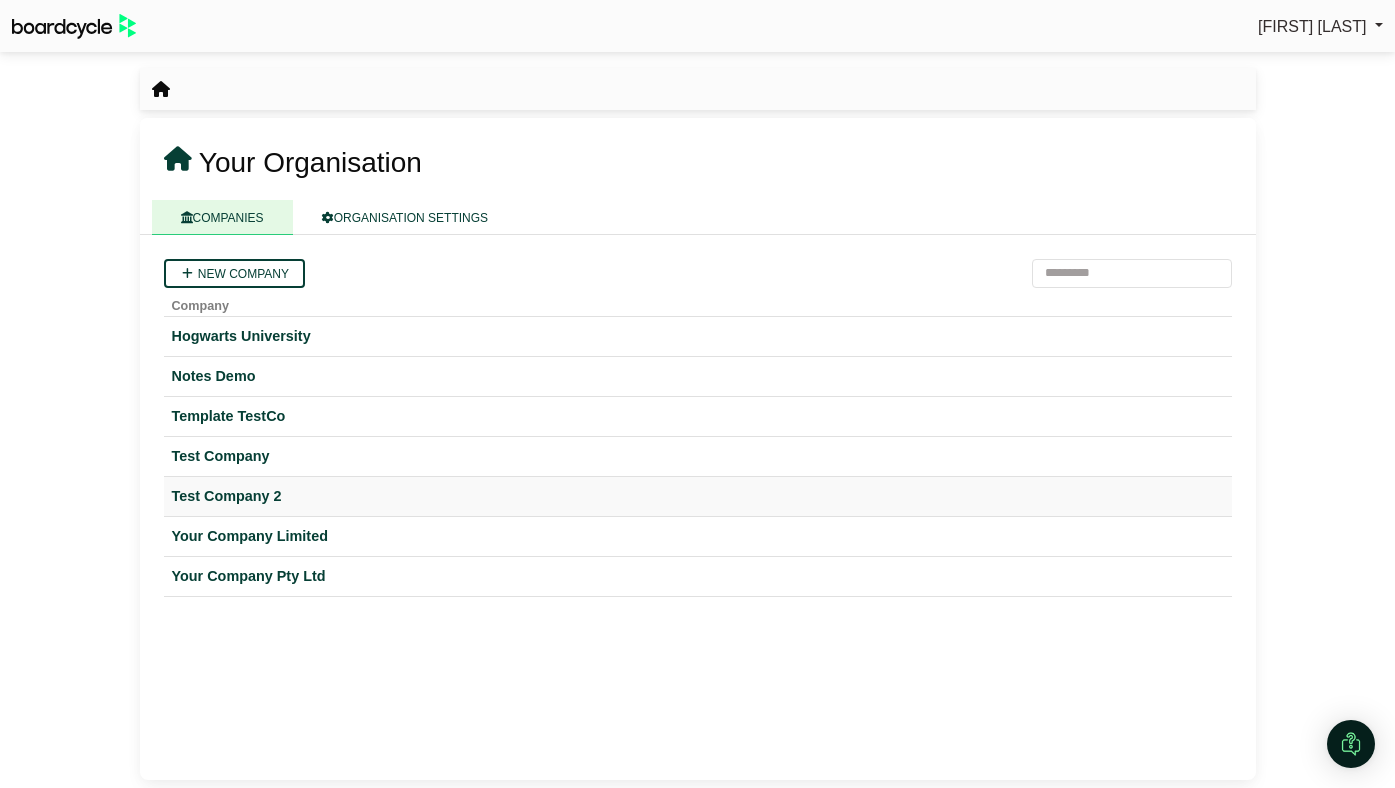 click on "Test Company 2" at bounding box center (698, 496) 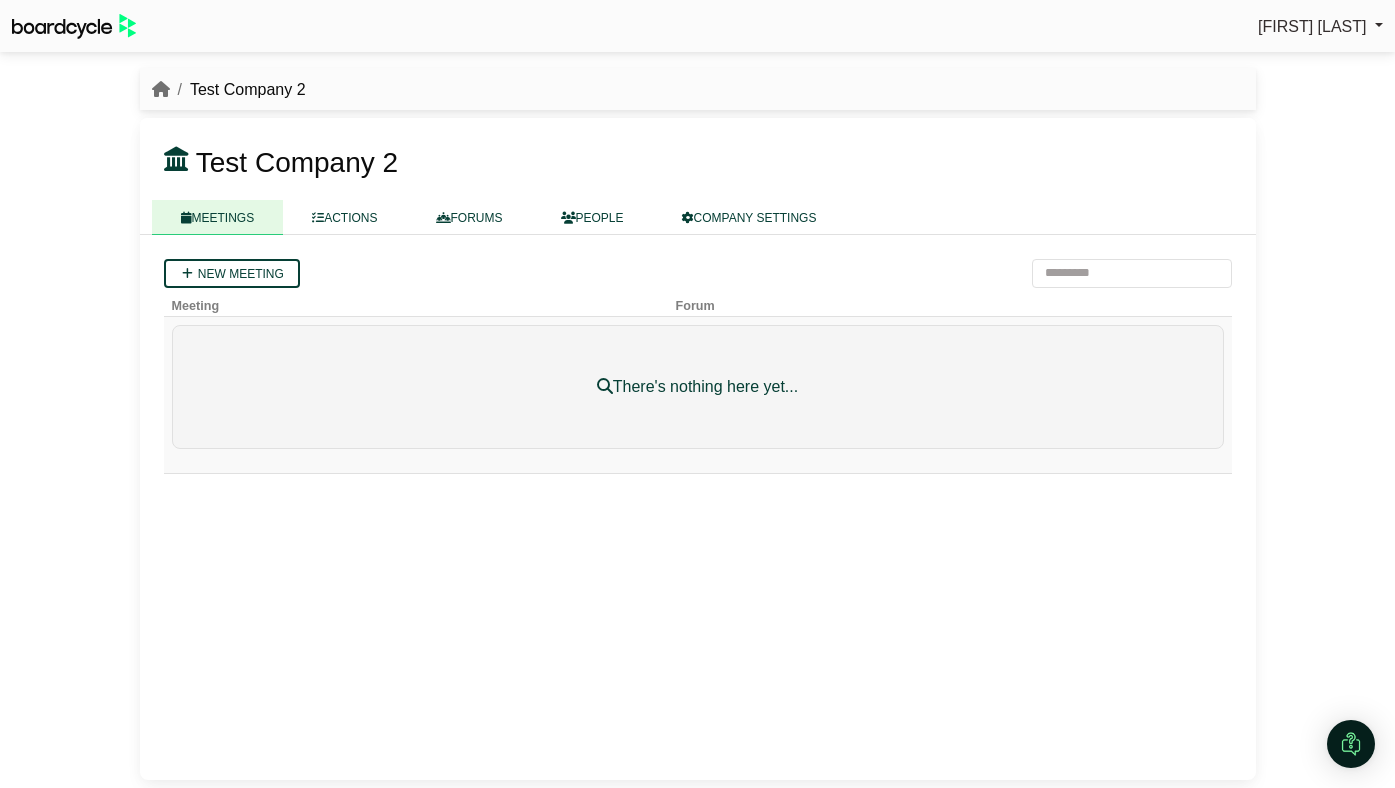 scroll, scrollTop: 0, scrollLeft: 0, axis: both 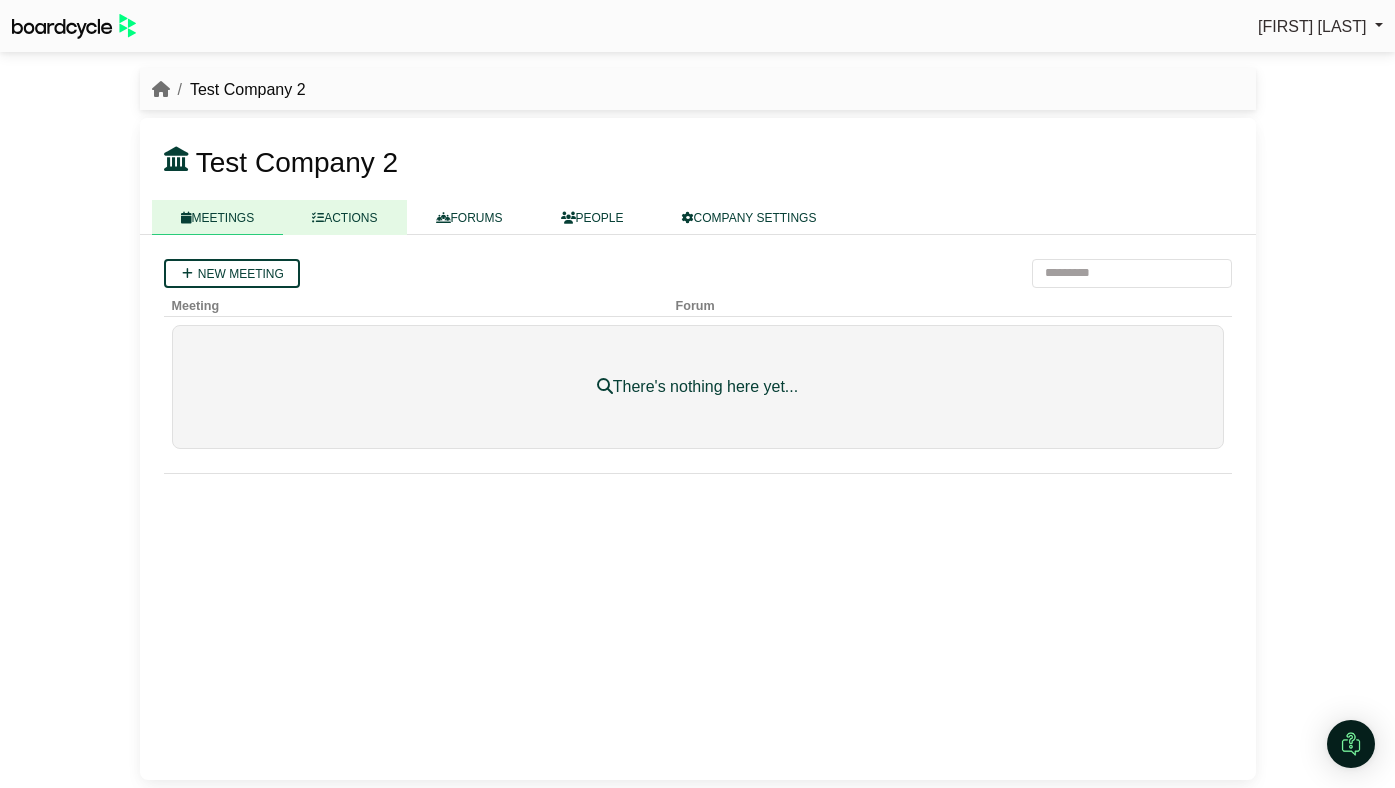 click on "ACTIONS" at bounding box center (344, 217) 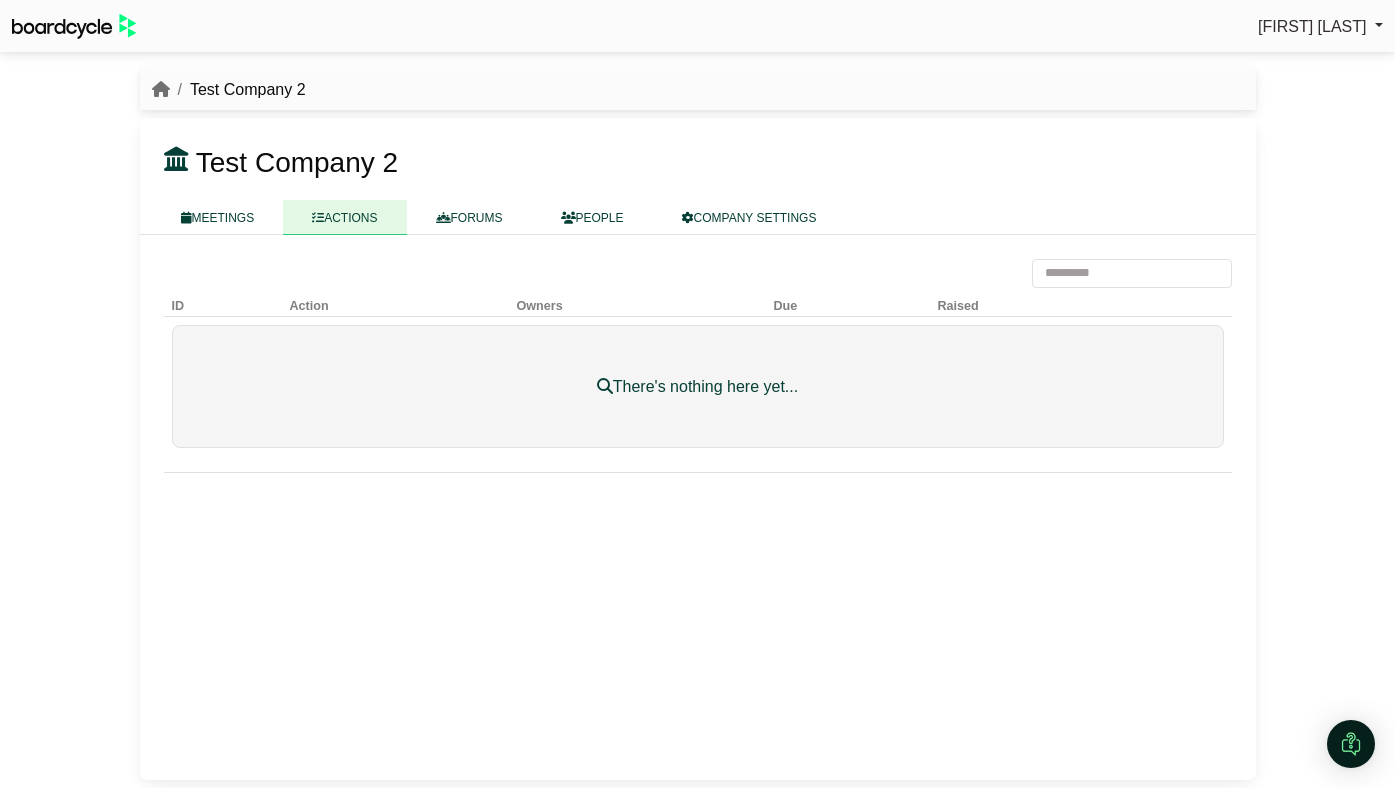scroll, scrollTop: 0, scrollLeft: 0, axis: both 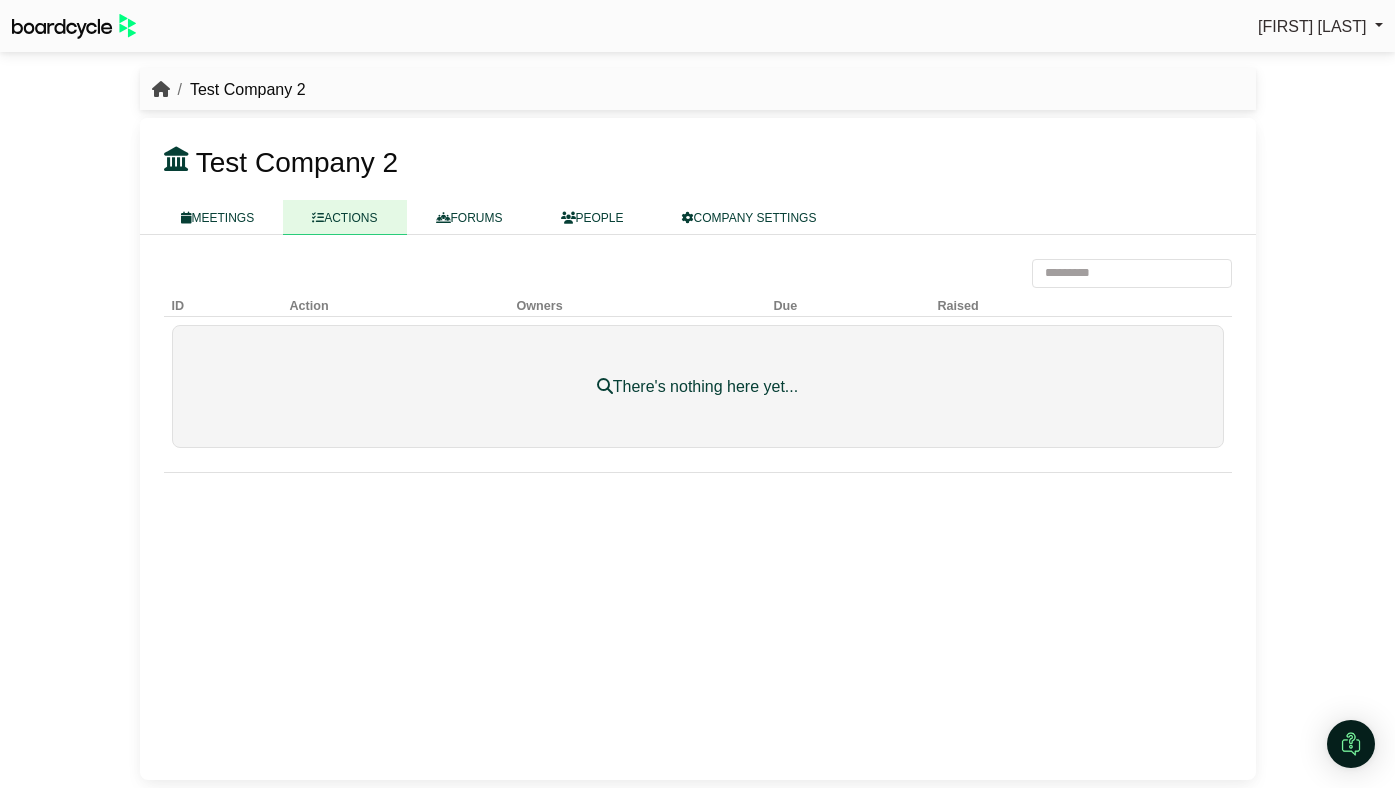 click at bounding box center (161, 89) 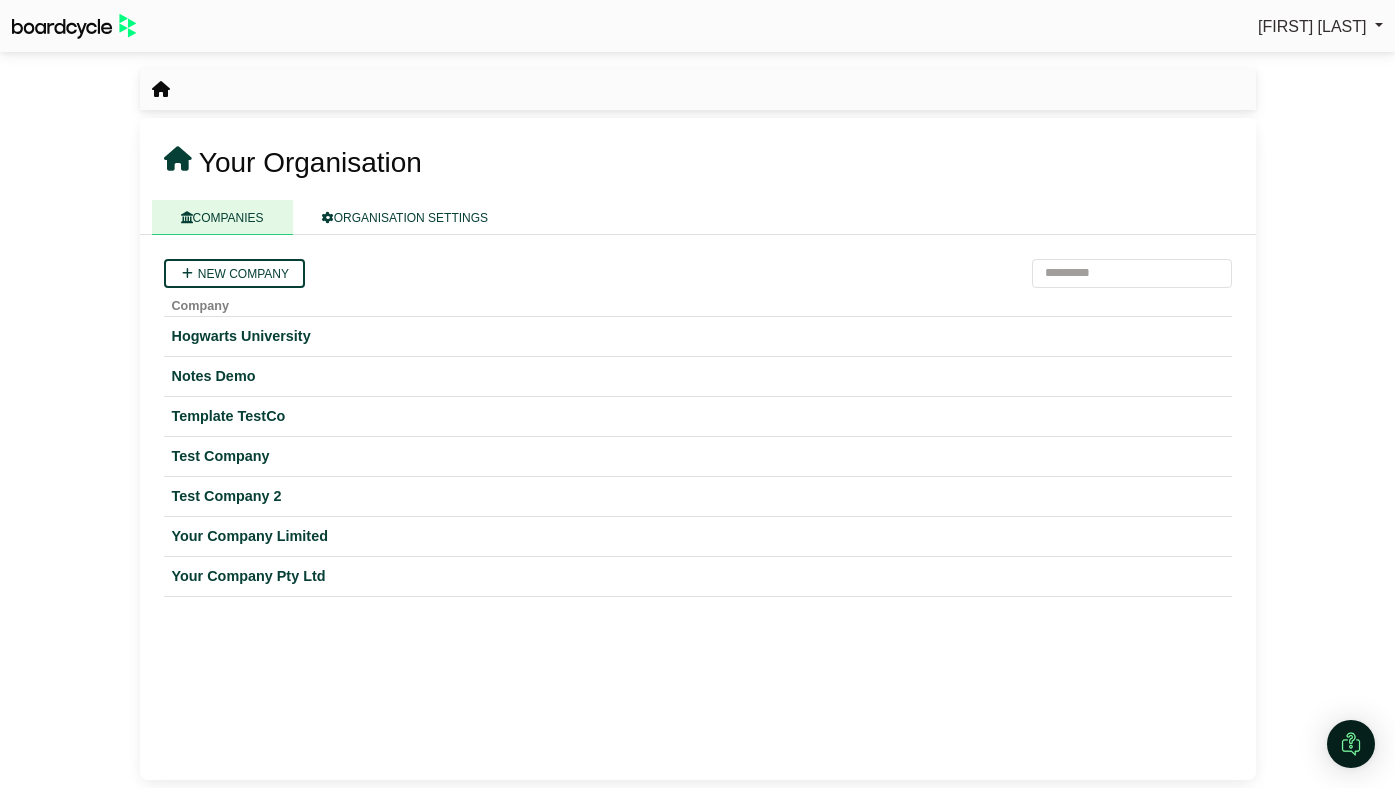 scroll, scrollTop: 0, scrollLeft: 0, axis: both 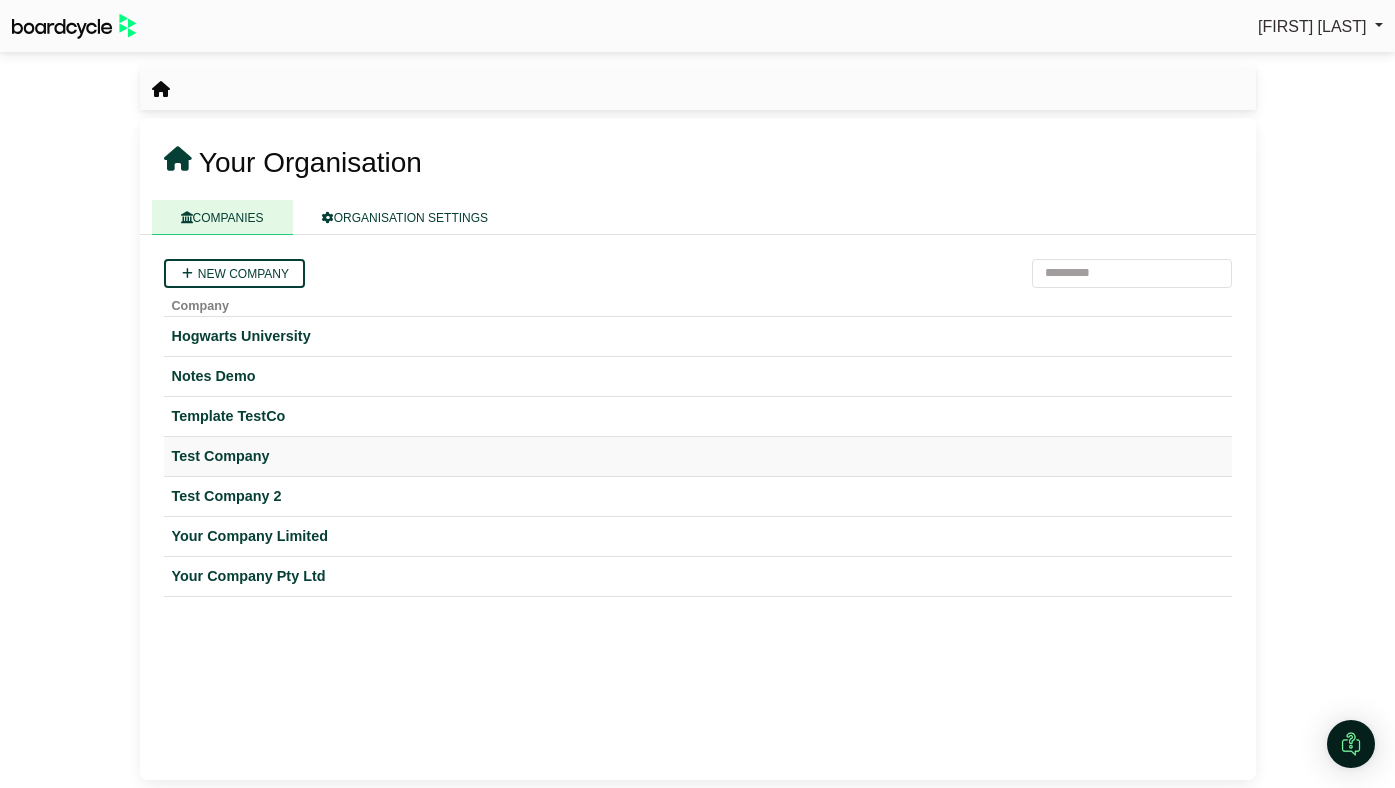 click on "Test Company" at bounding box center [698, 456] 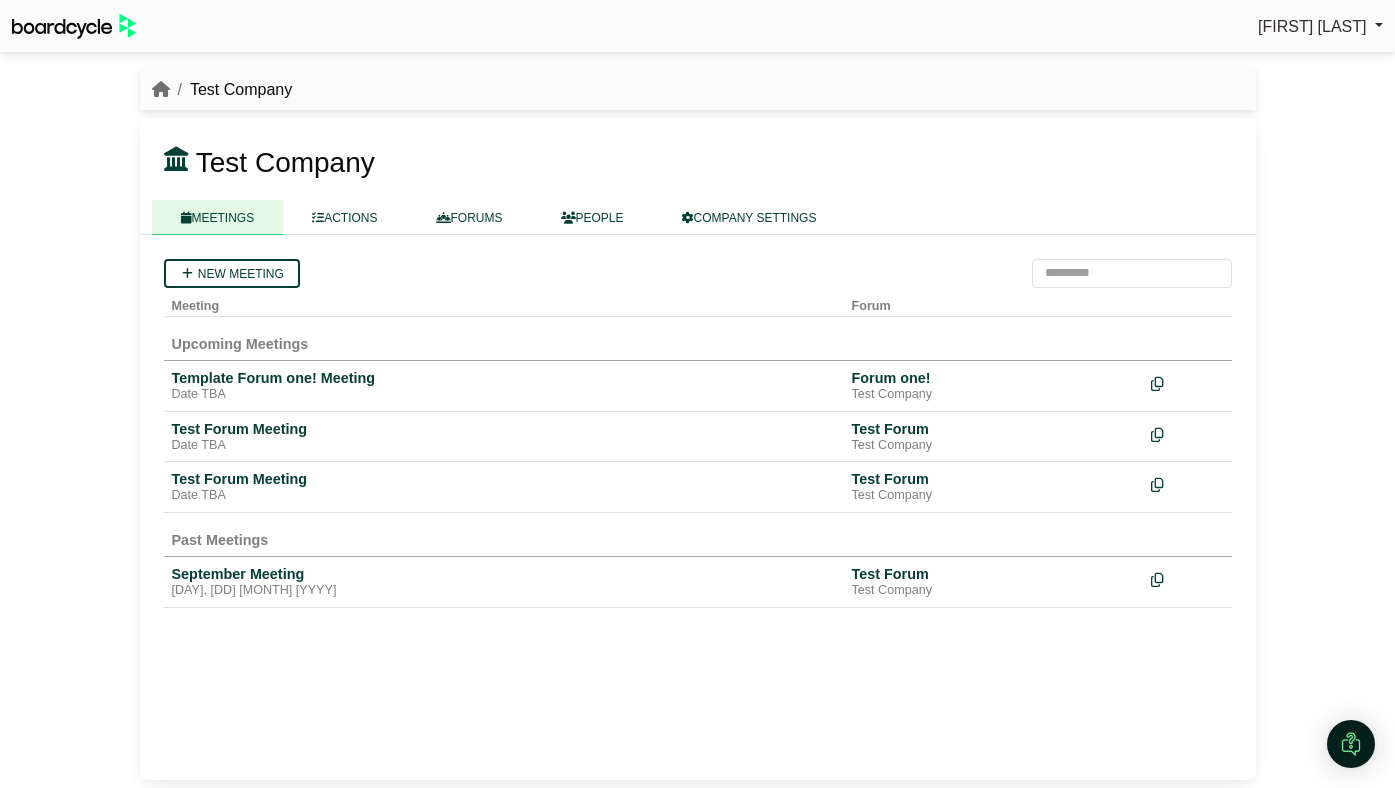 scroll, scrollTop: 0, scrollLeft: 0, axis: both 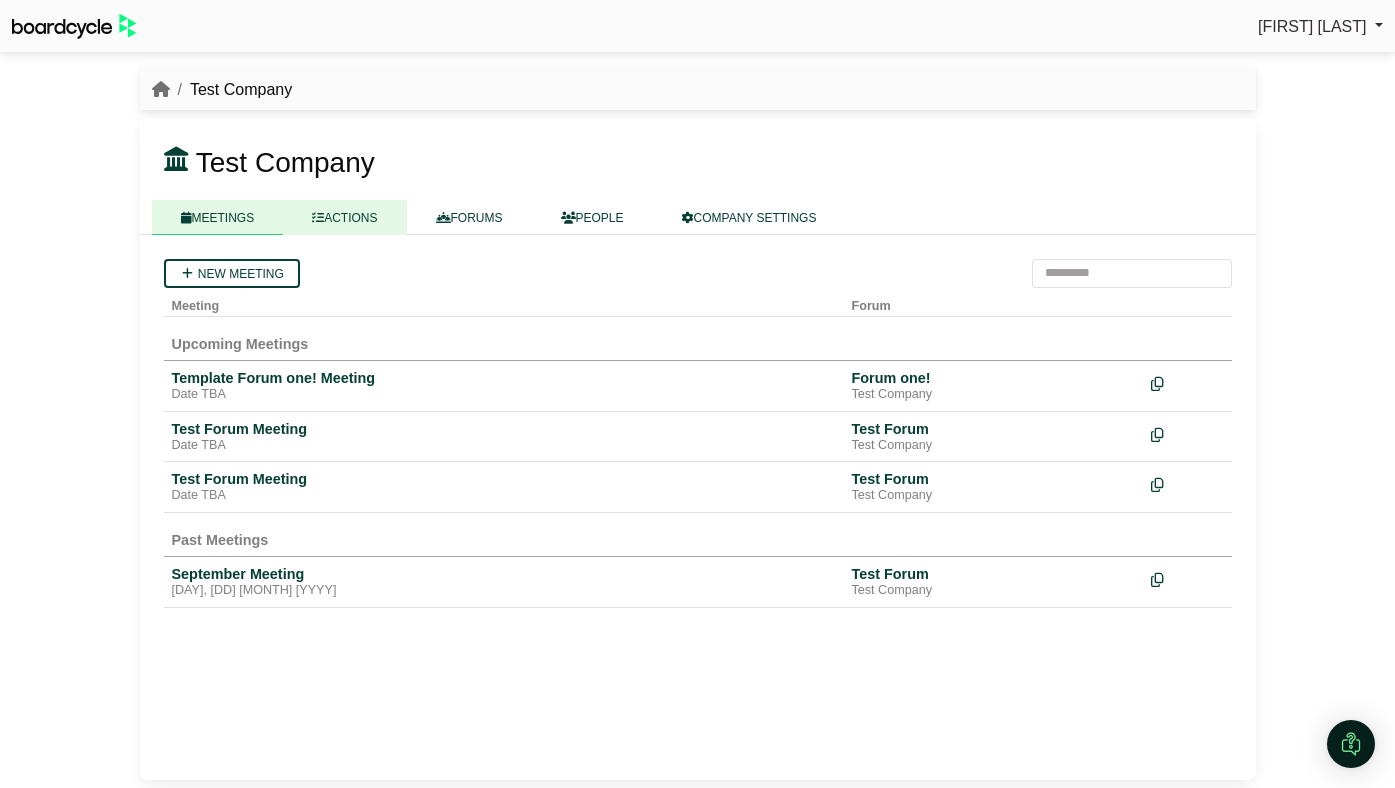 click on "ACTIONS" at bounding box center [344, 217] 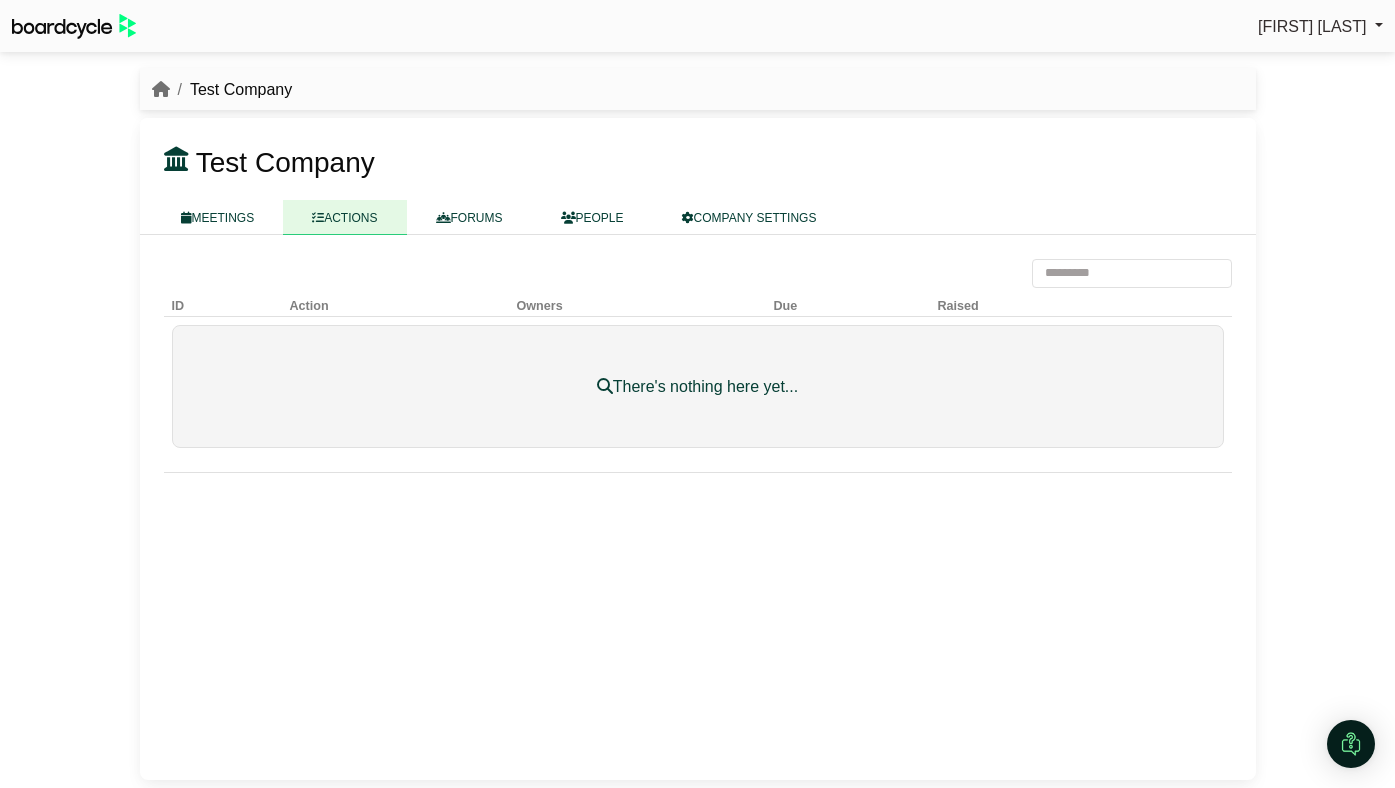 scroll, scrollTop: 0, scrollLeft: 0, axis: both 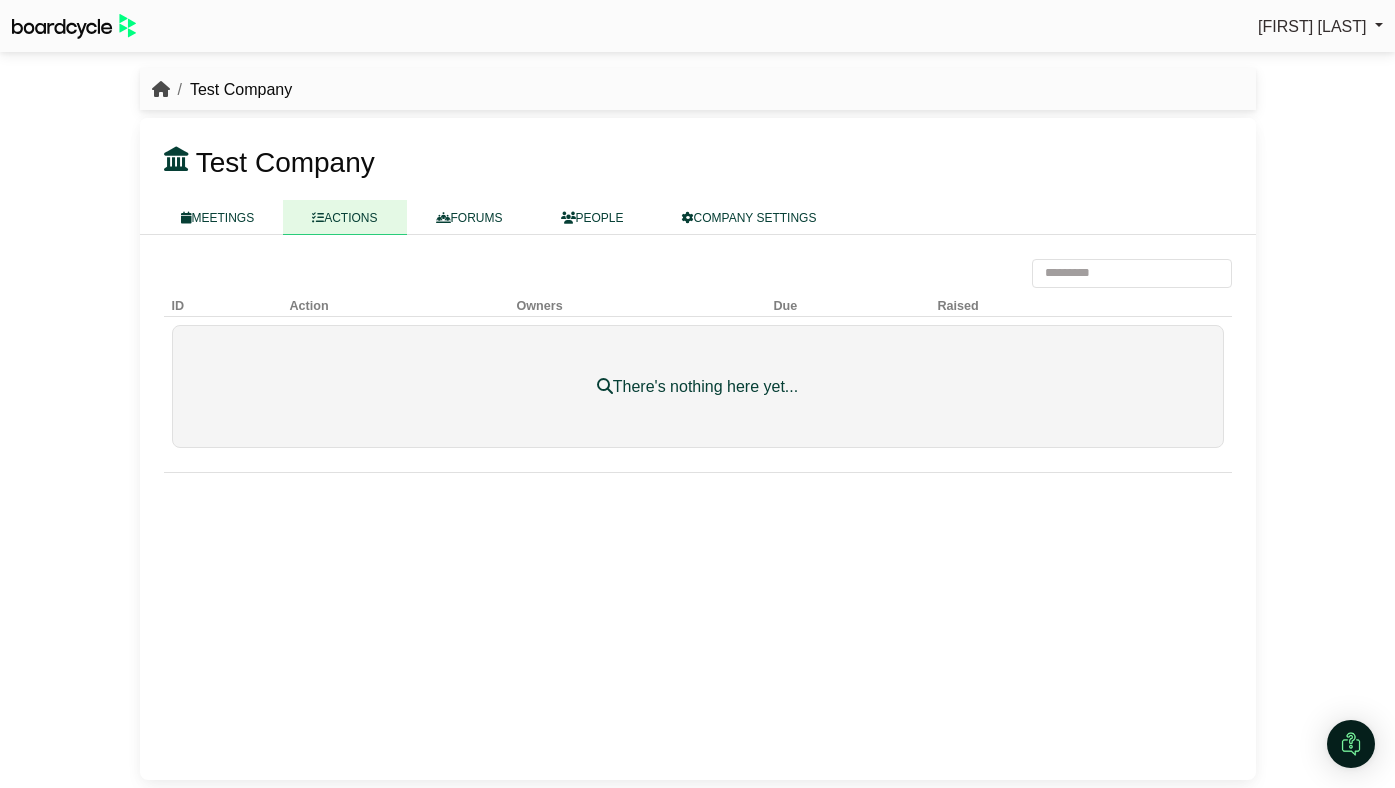click at bounding box center (161, 89) 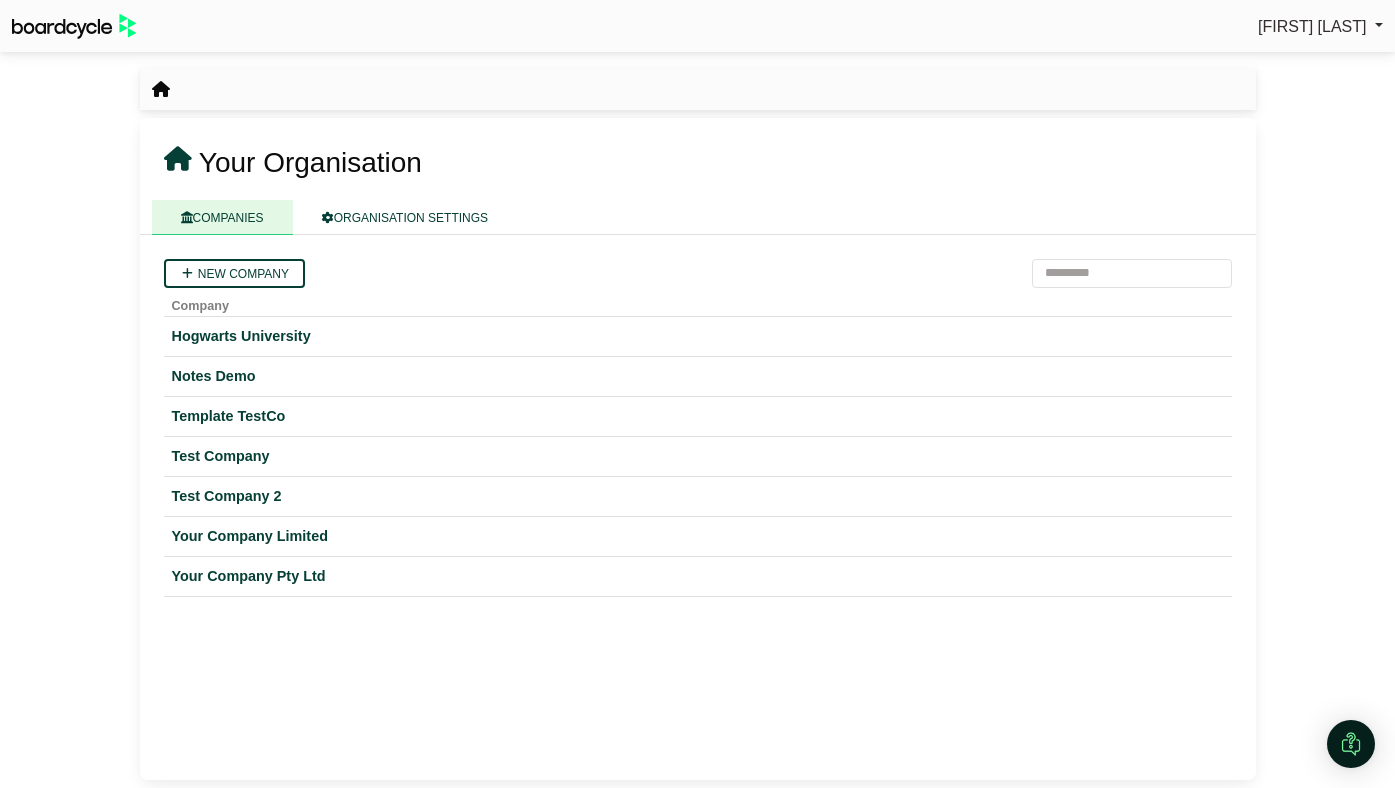 scroll, scrollTop: 0, scrollLeft: 0, axis: both 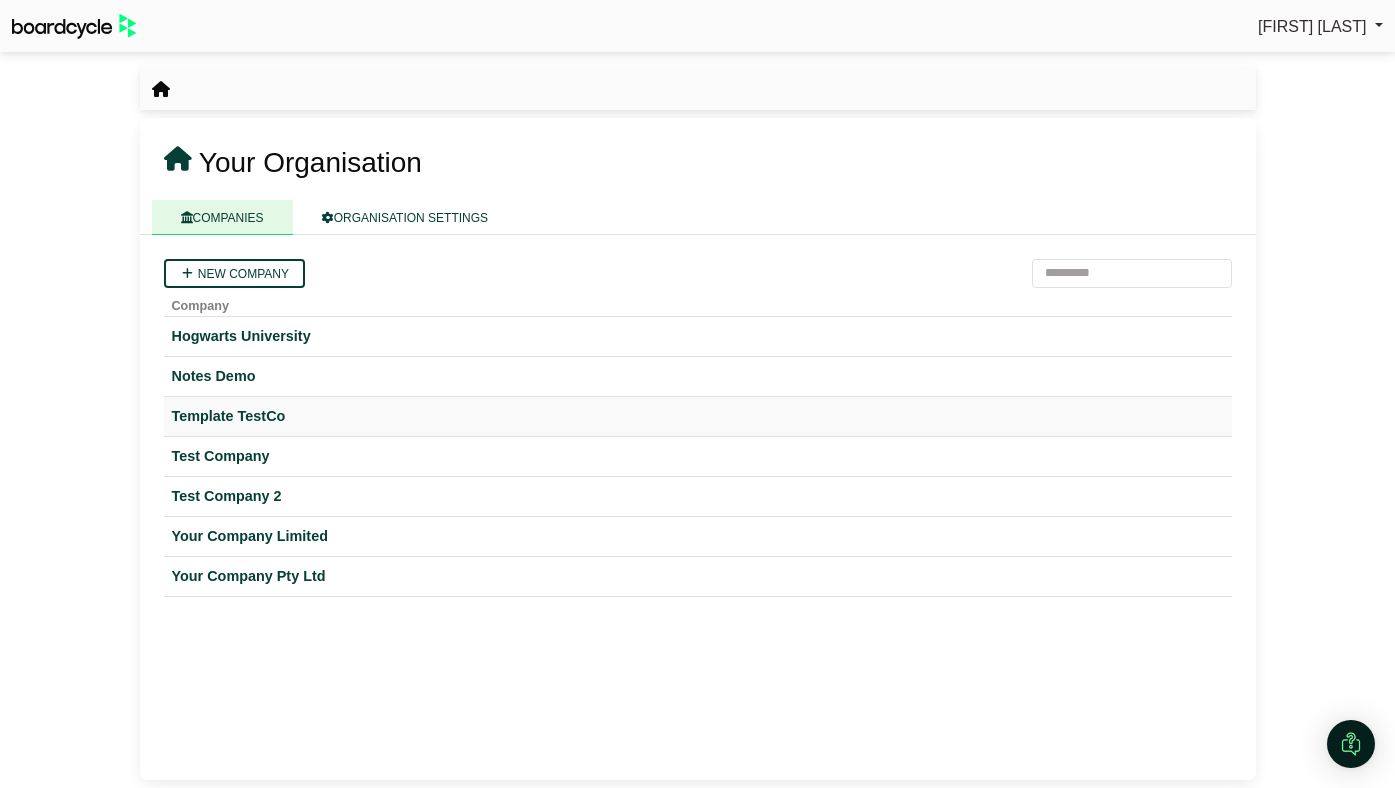 click on "Template TestCo" at bounding box center [698, 416] 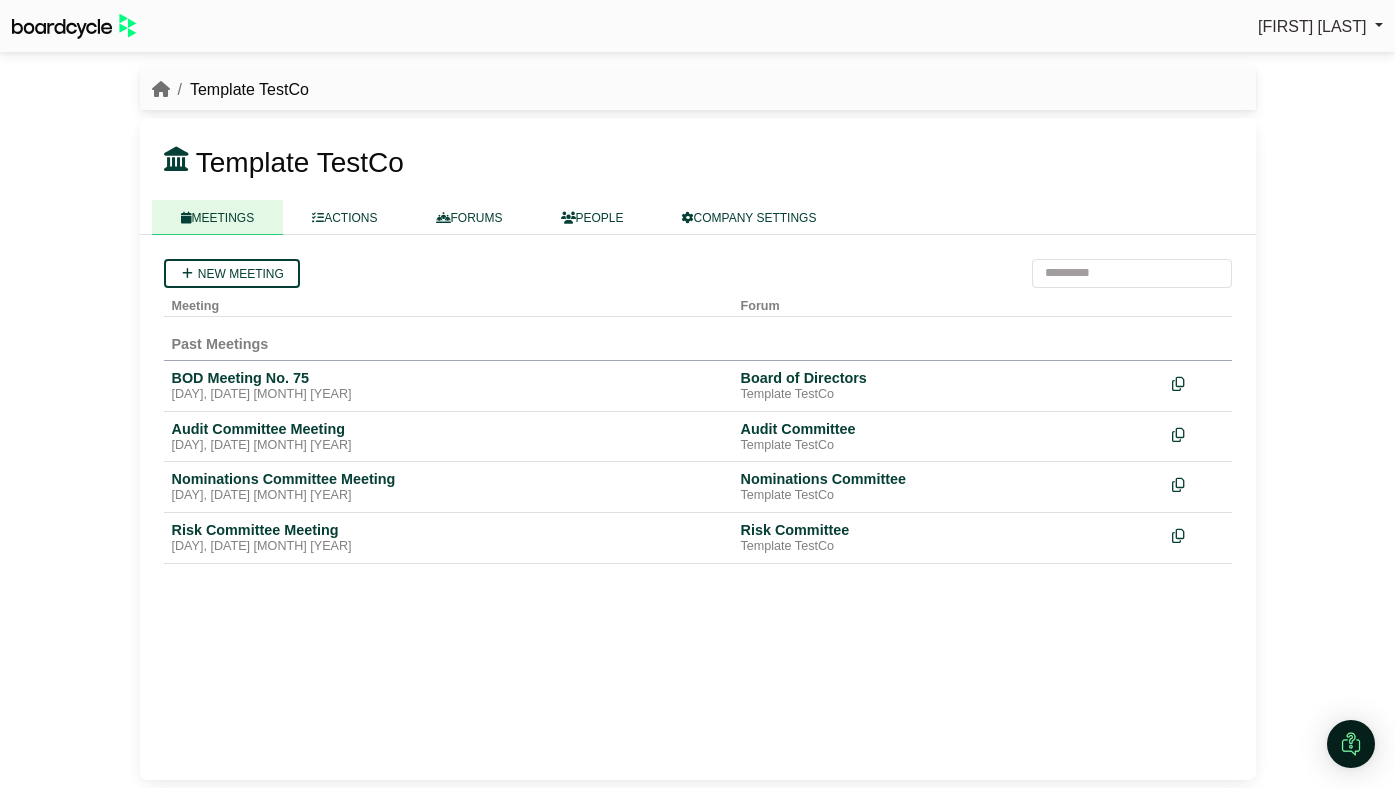 scroll, scrollTop: 0, scrollLeft: 0, axis: both 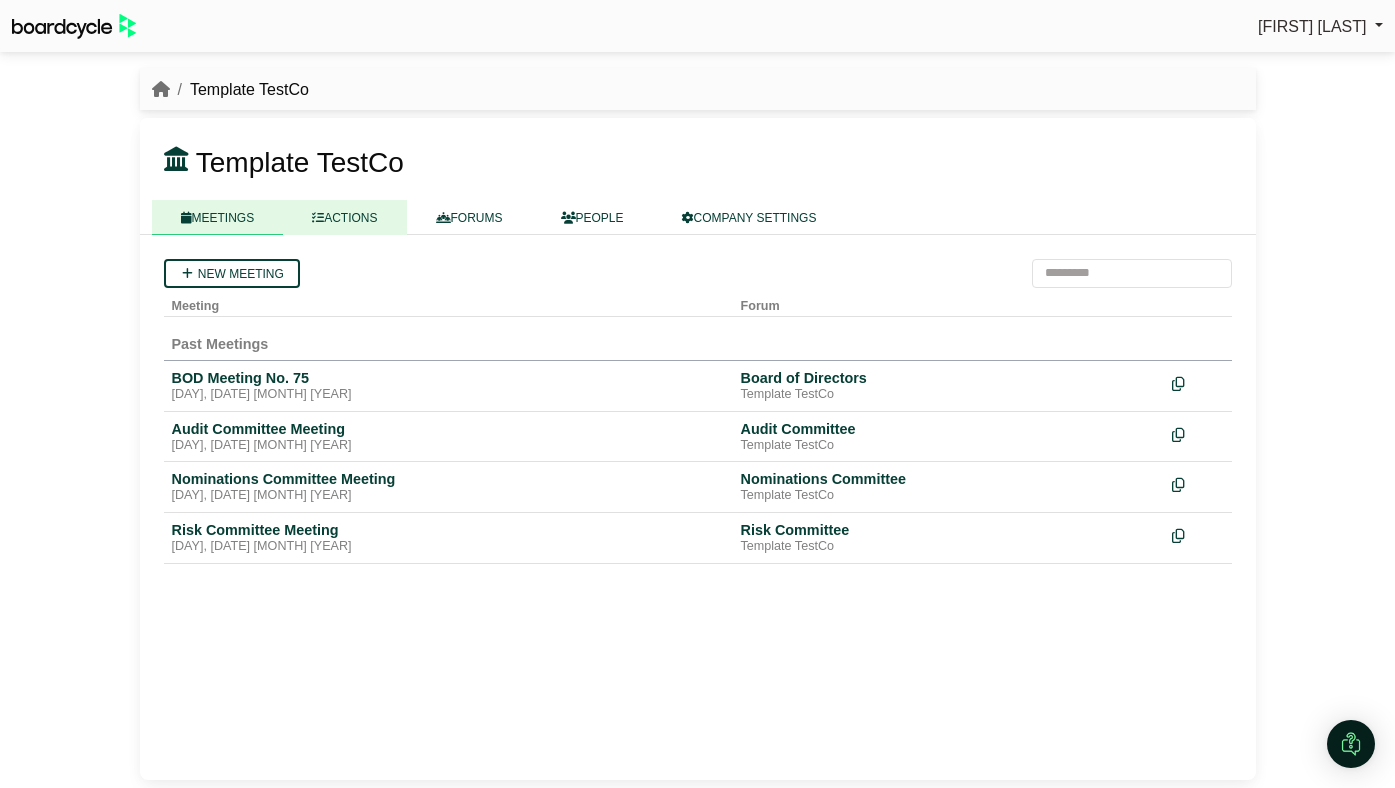 click on "ACTIONS" at bounding box center (344, 217) 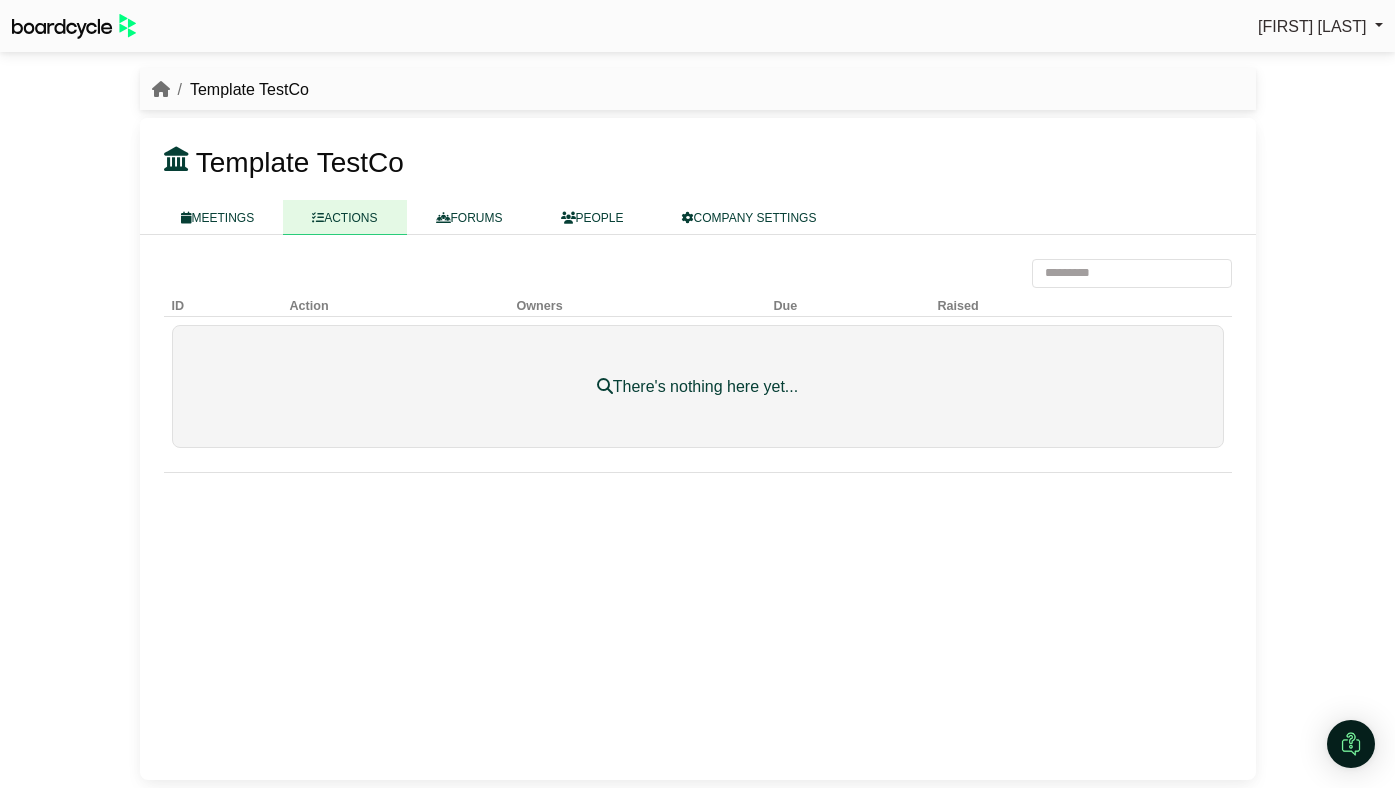 scroll, scrollTop: 0, scrollLeft: 0, axis: both 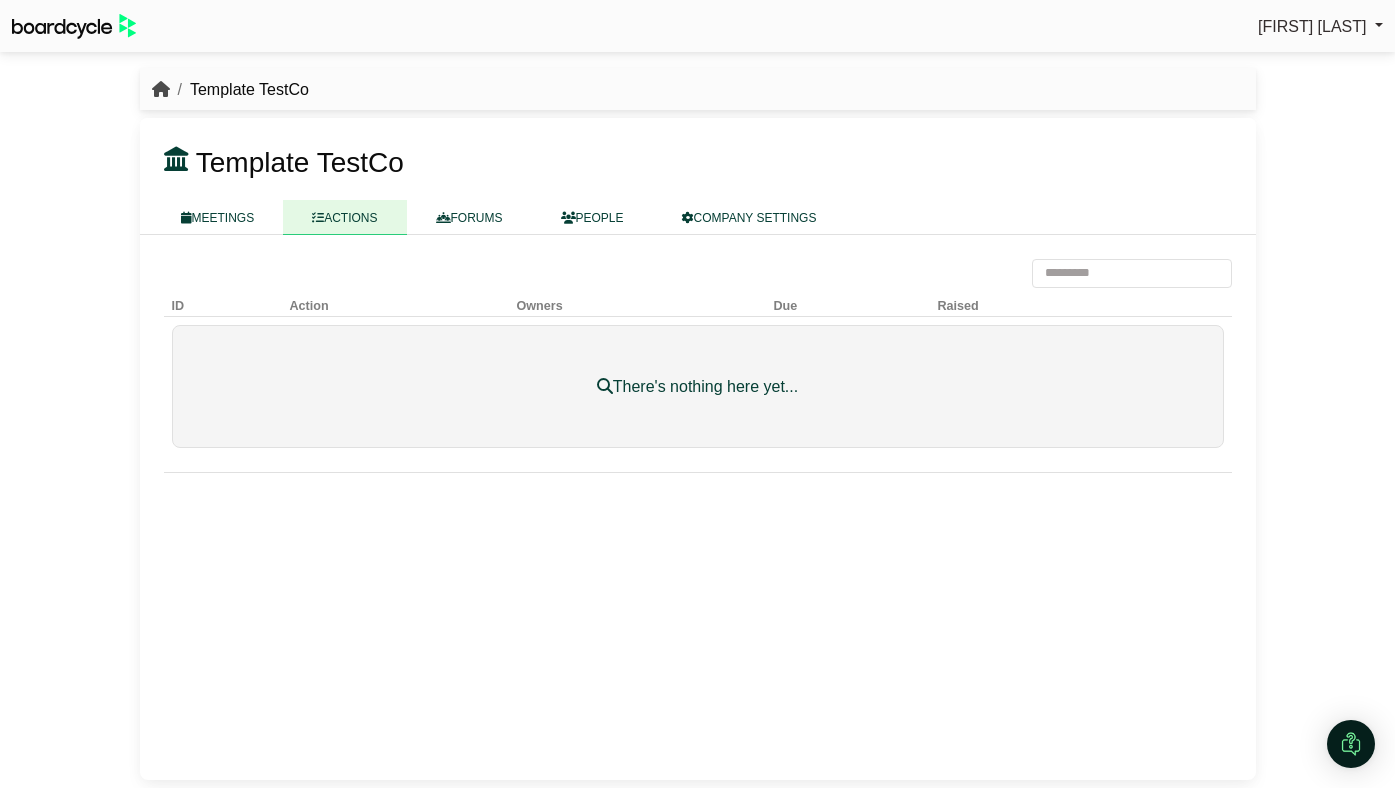 click at bounding box center [161, 89] 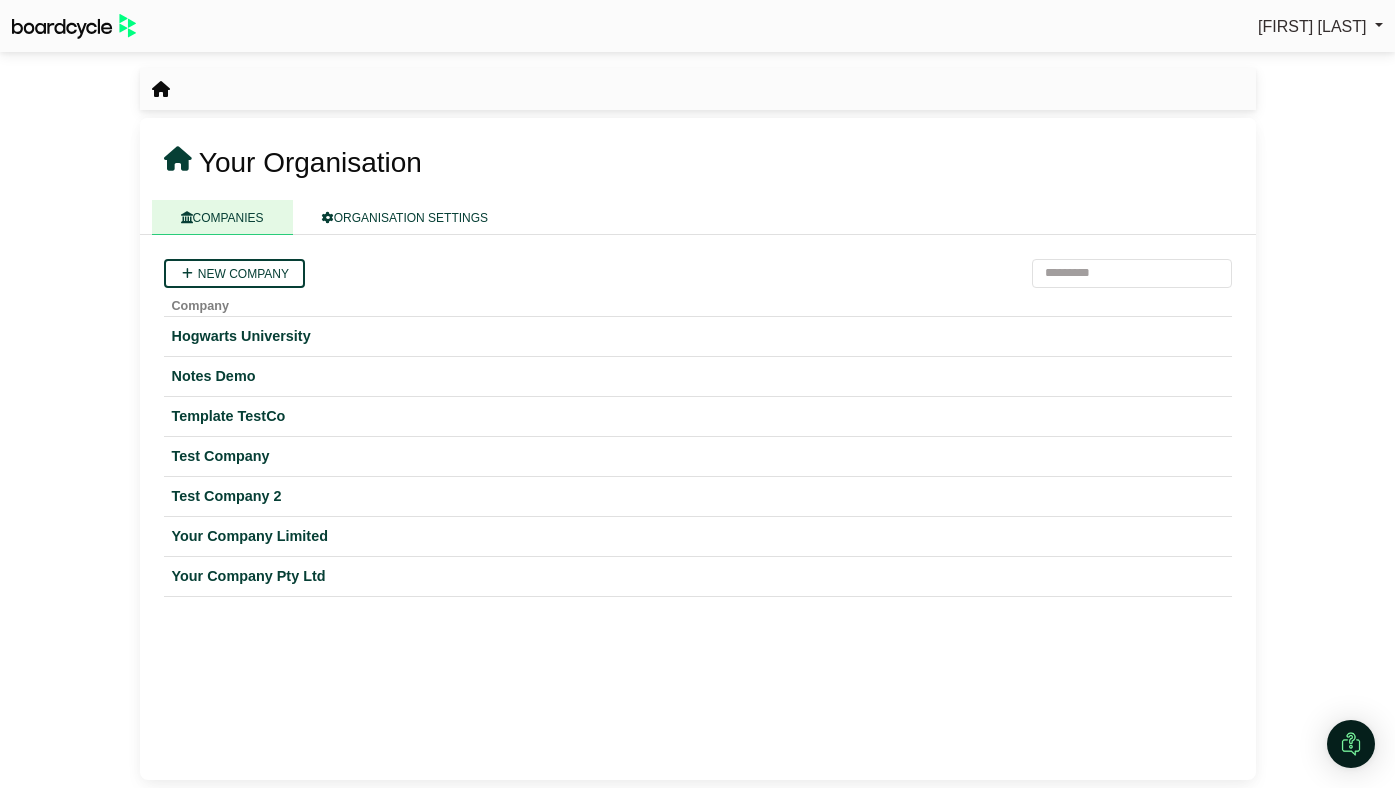 scroll, scrollTop: 0, scrollLeft: 0, axis: both 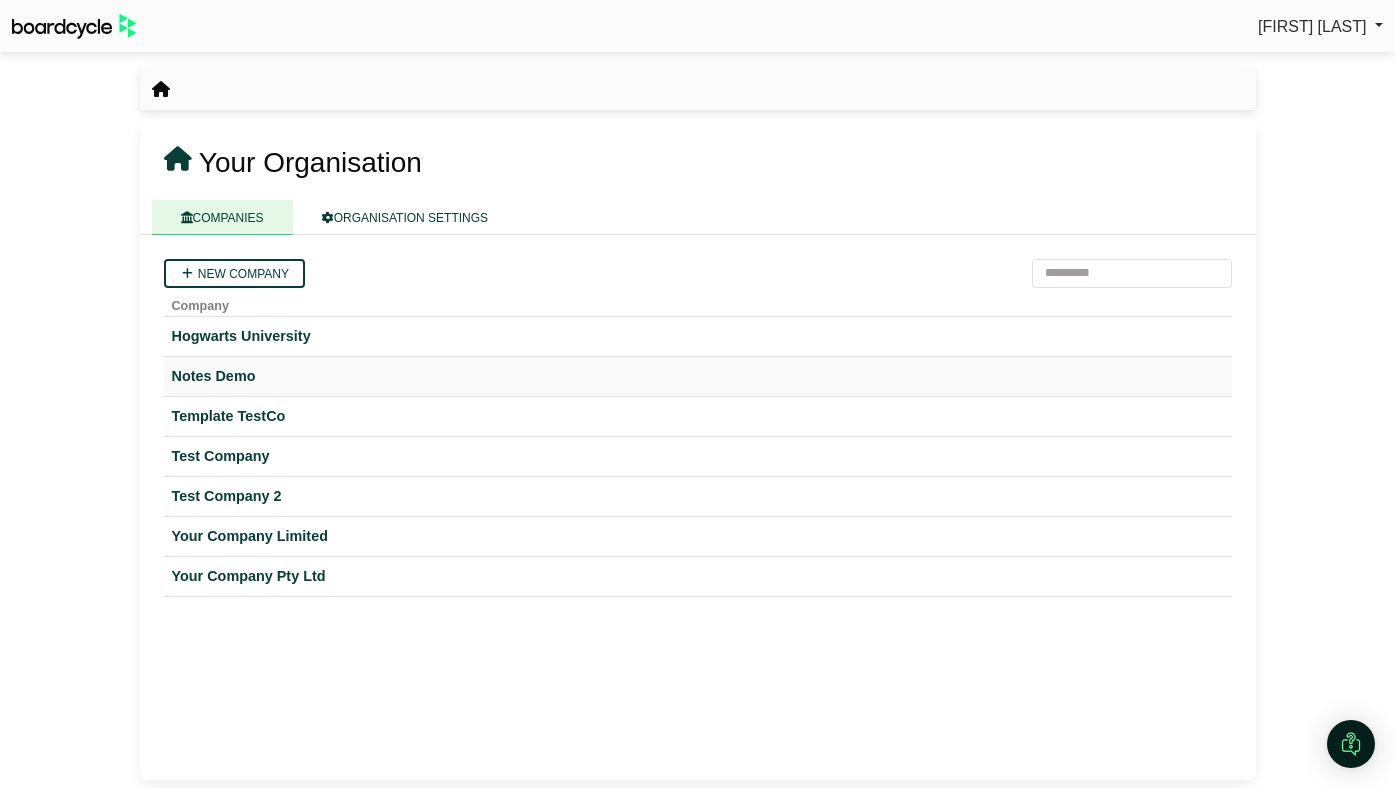 click on "Notes Demo" at bounding box center (698, 376) 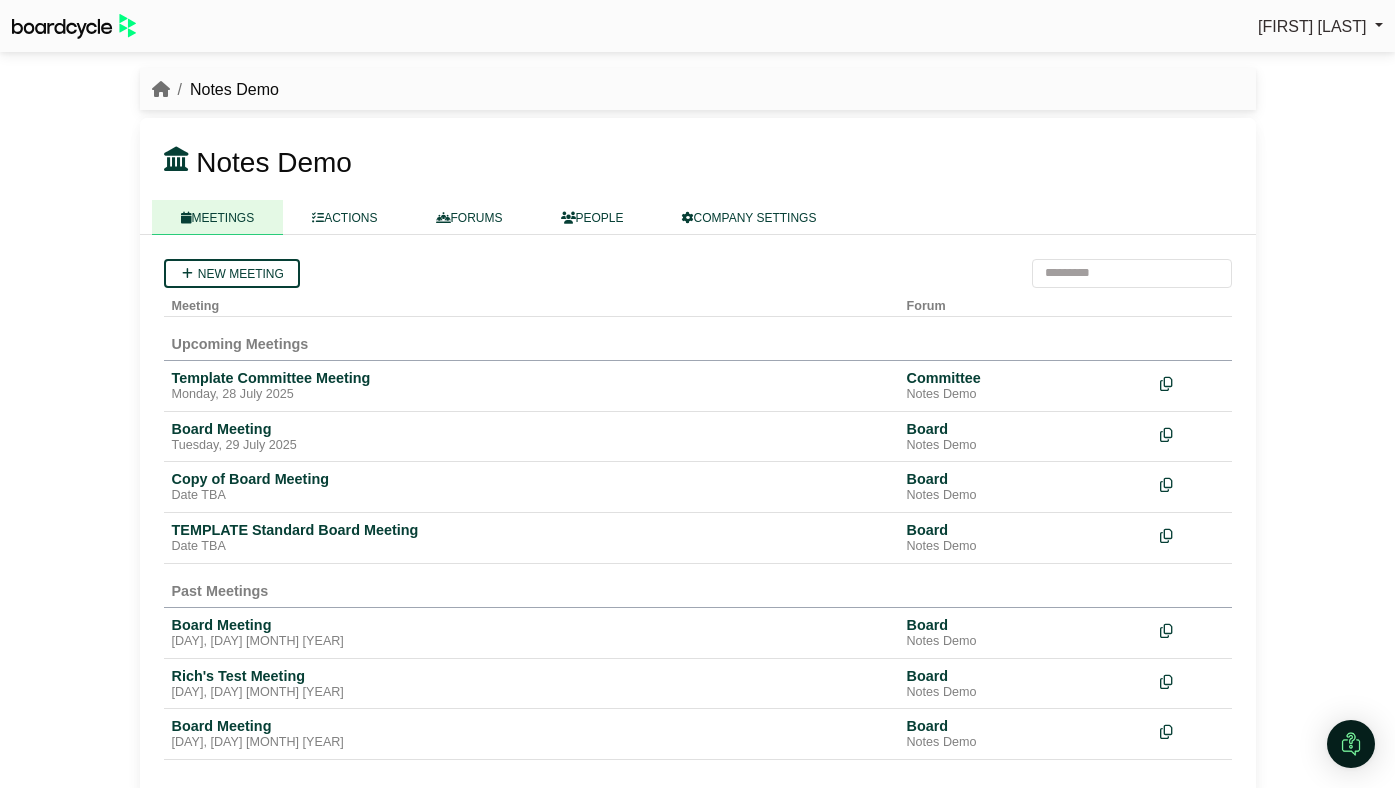 scroll, scrollTop: 0, scrollLeft: 0, axis: both 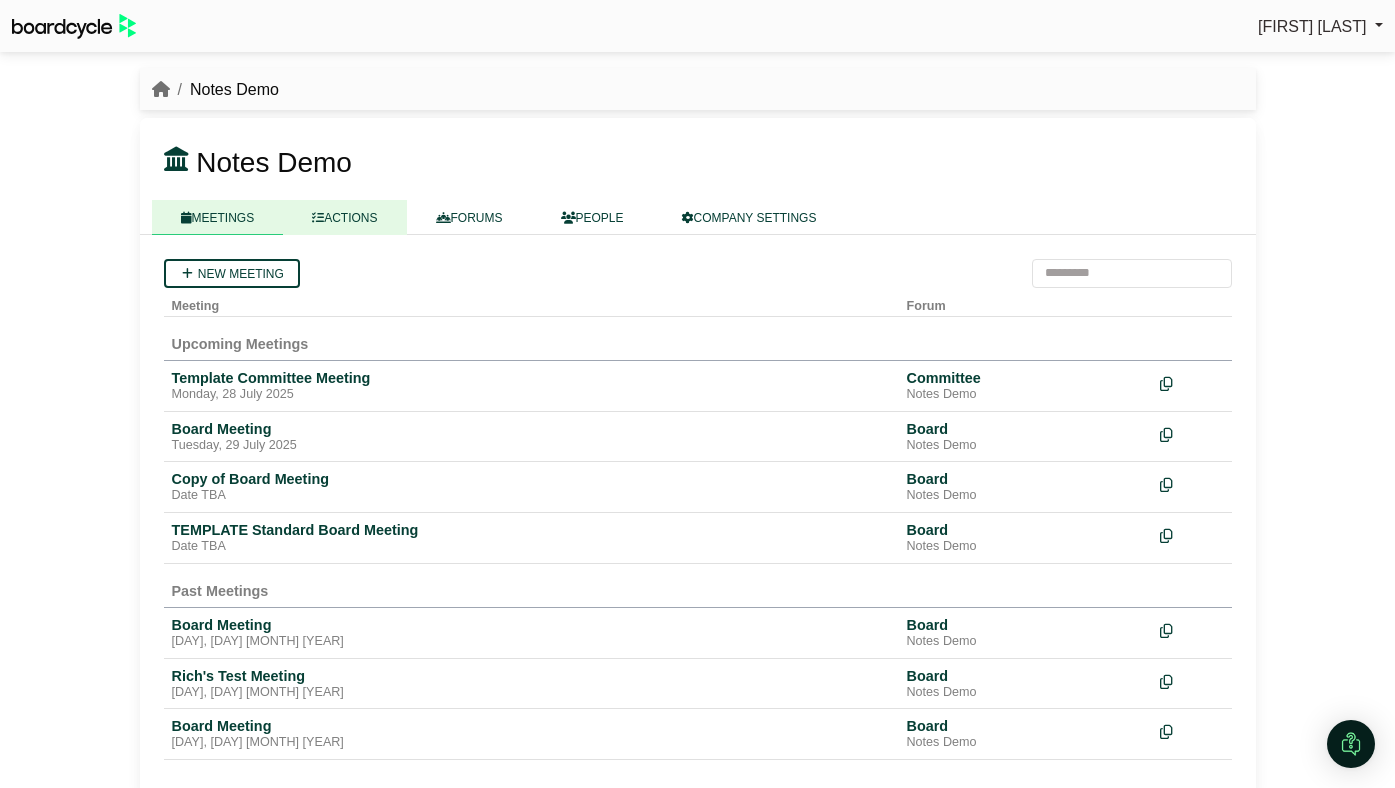 click on "ACTIONS" at bounding box center [344, 217] 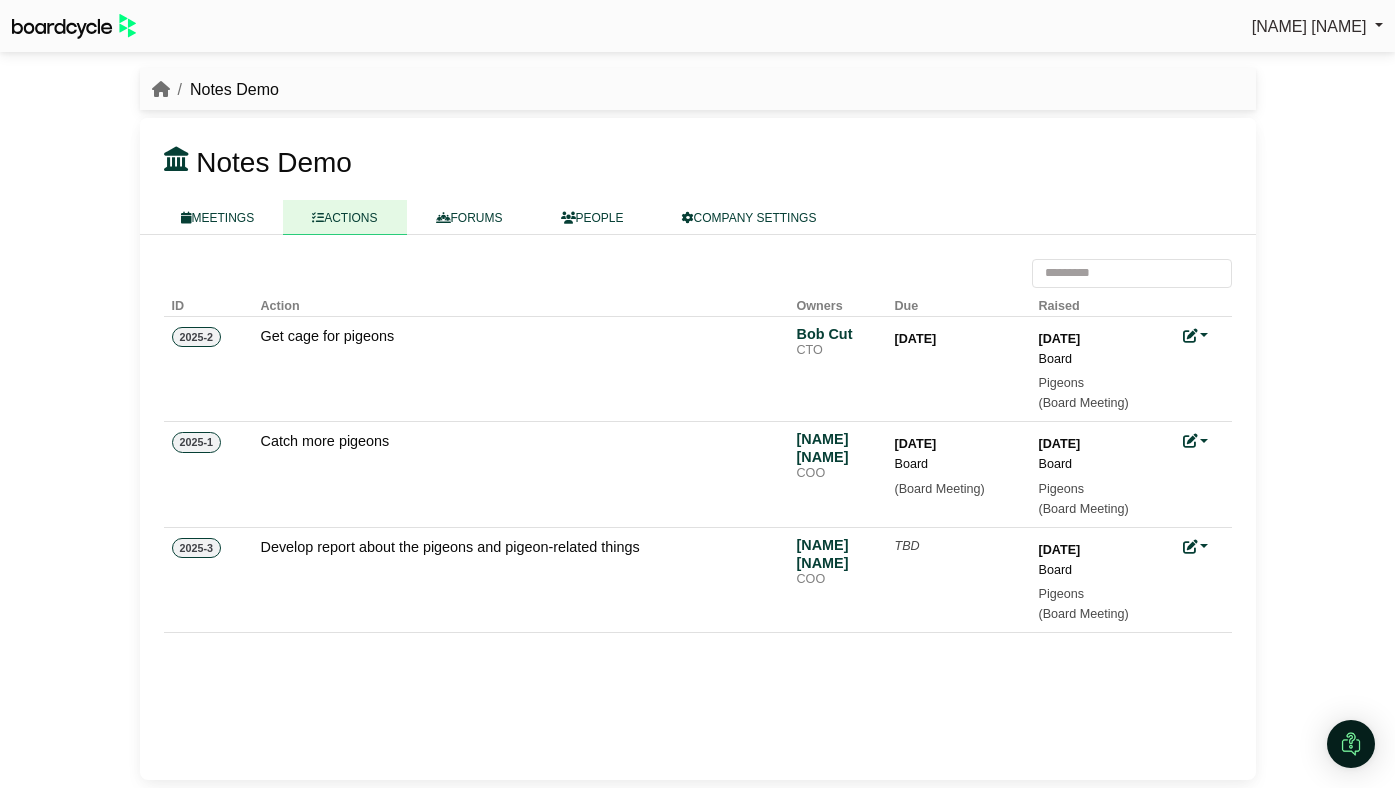scroll, scrollTop: 0, scrollLeft: 0, axis: both 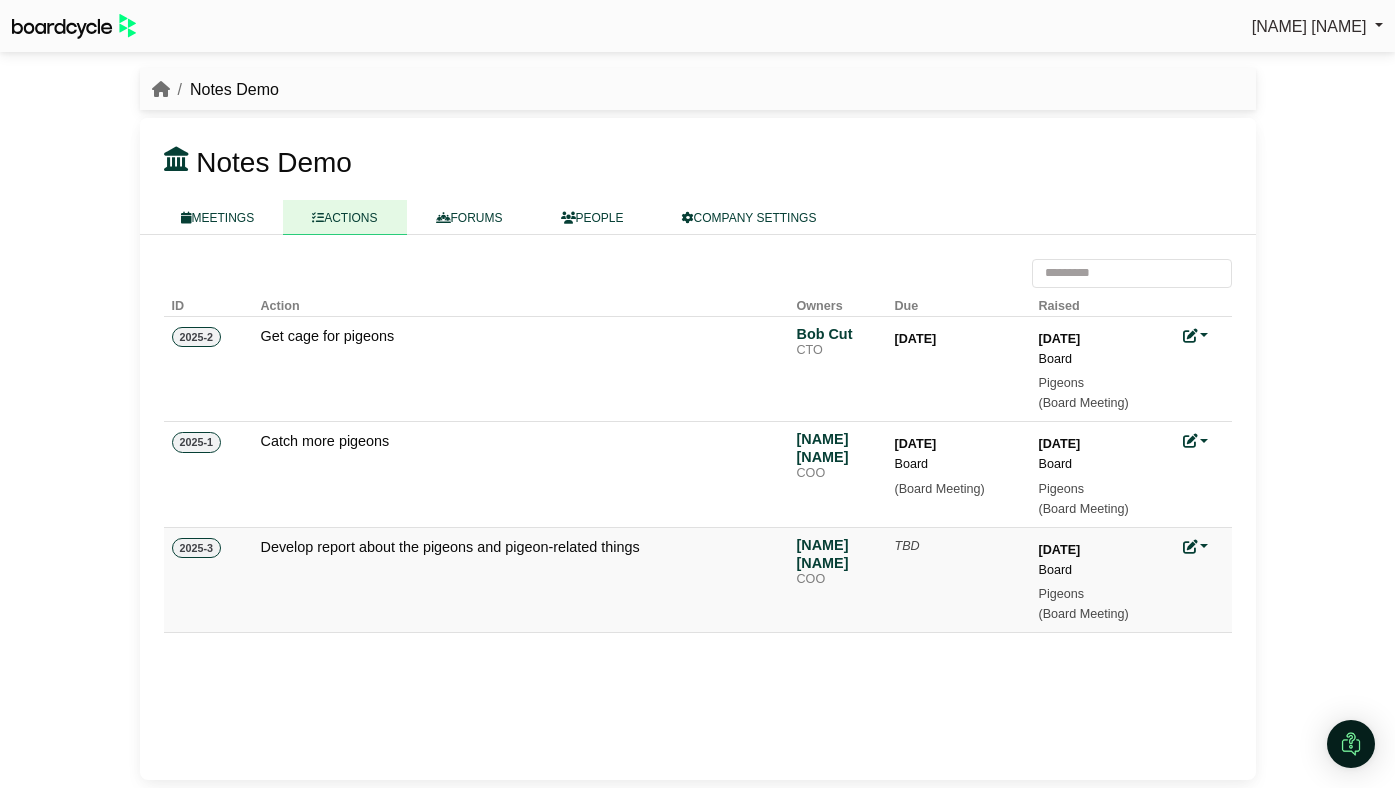 click on "Pigeons" at bounding box center [1103, 594] 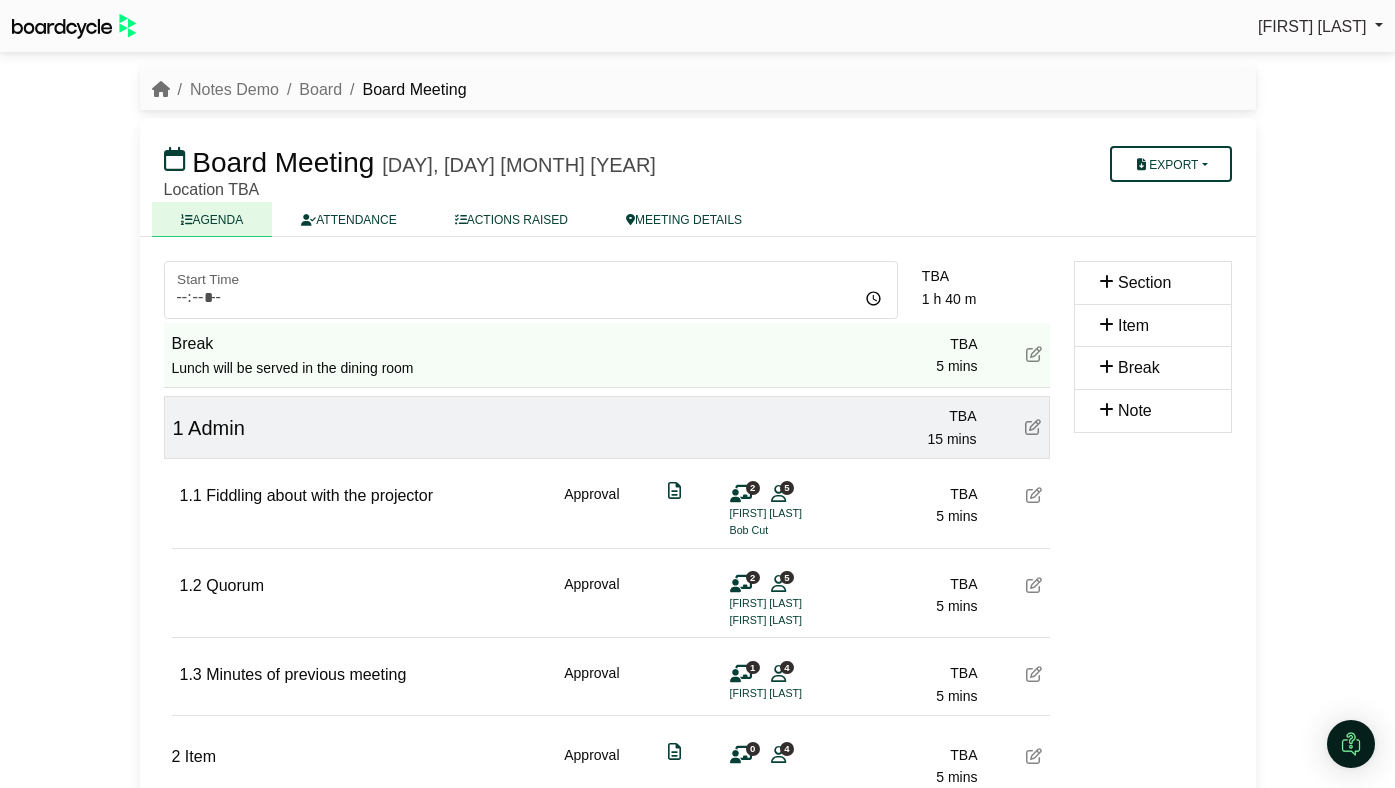 scroll, scrollTop: 0, scrollLeft: 0, axis: both 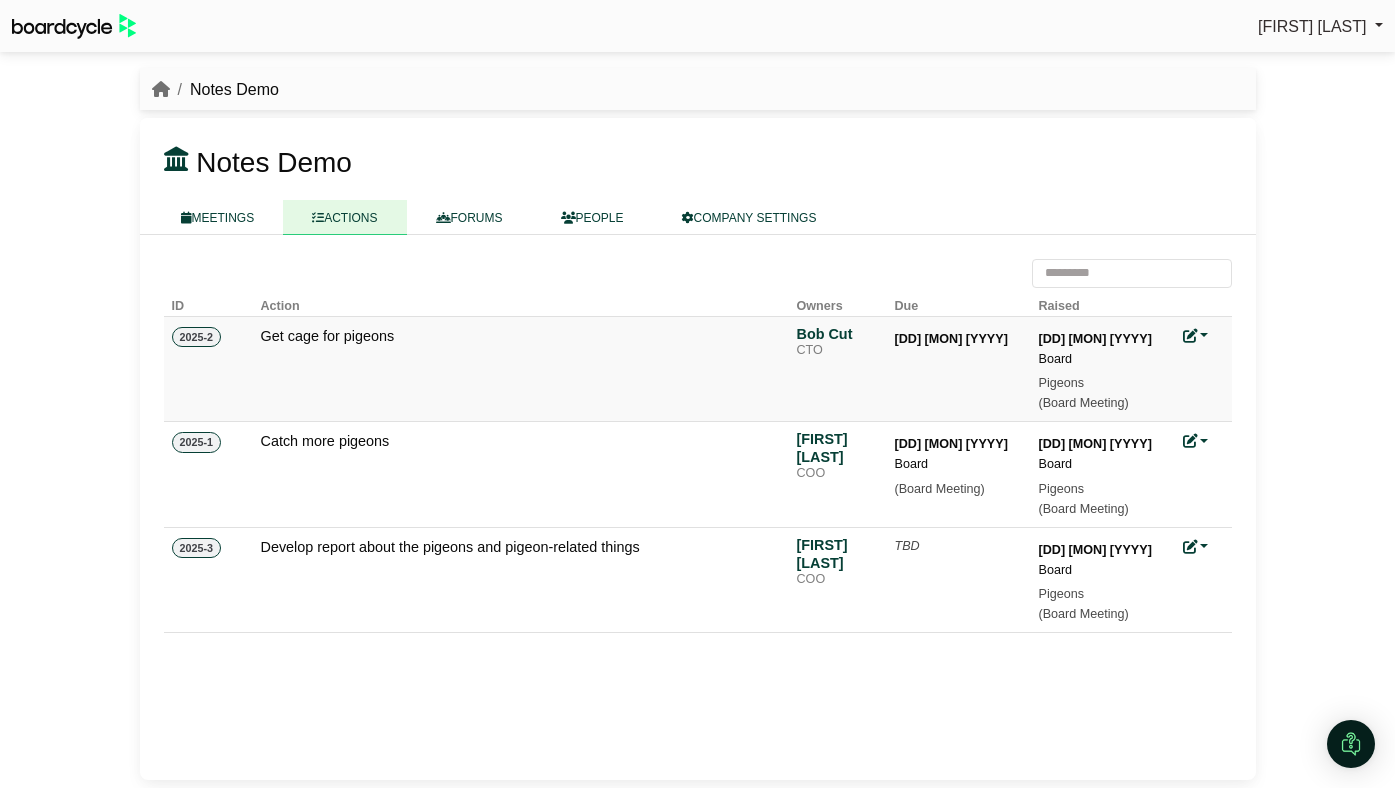 click on "(Board Meeting)" at bounding box center (1103, 403) 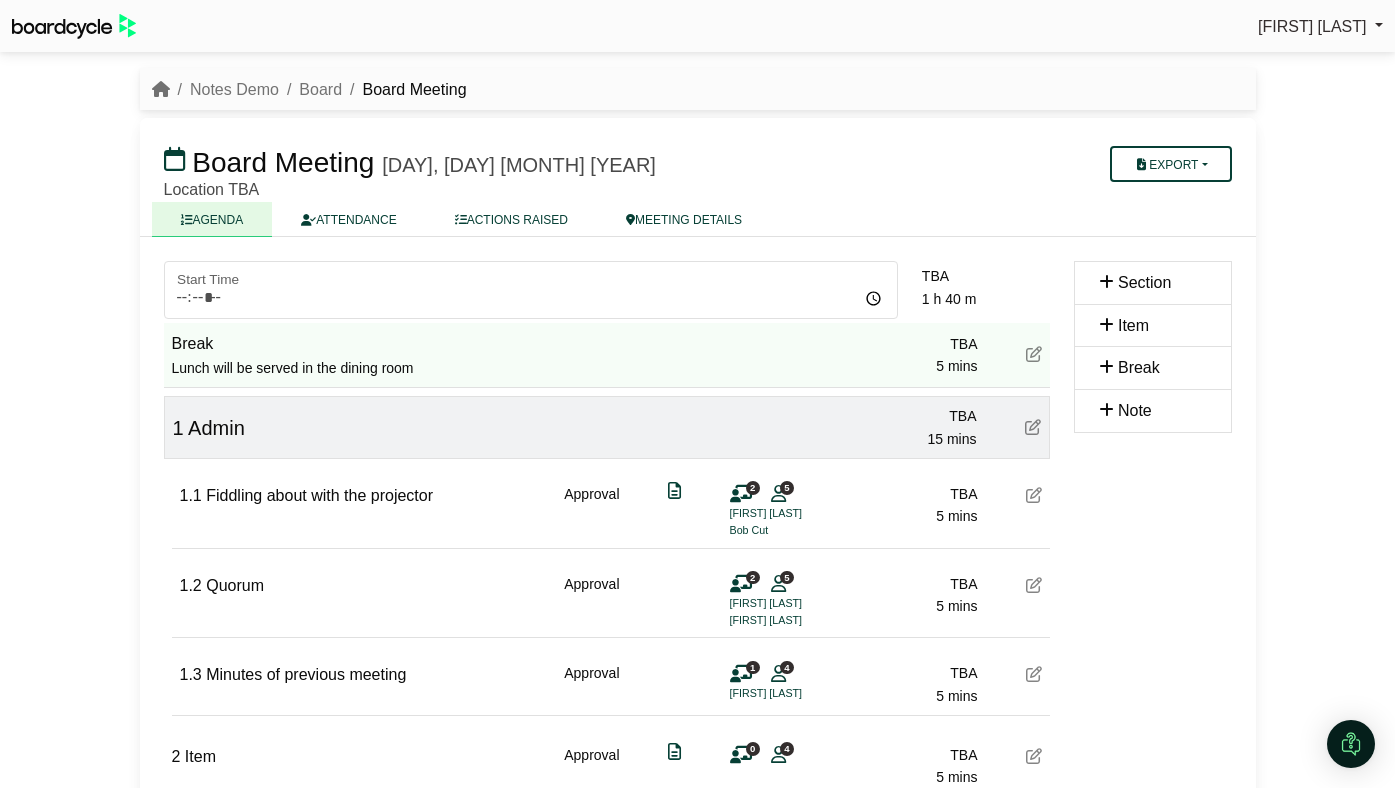 scroll, scrollTop: 0, scrollLeft: 0, axis: both 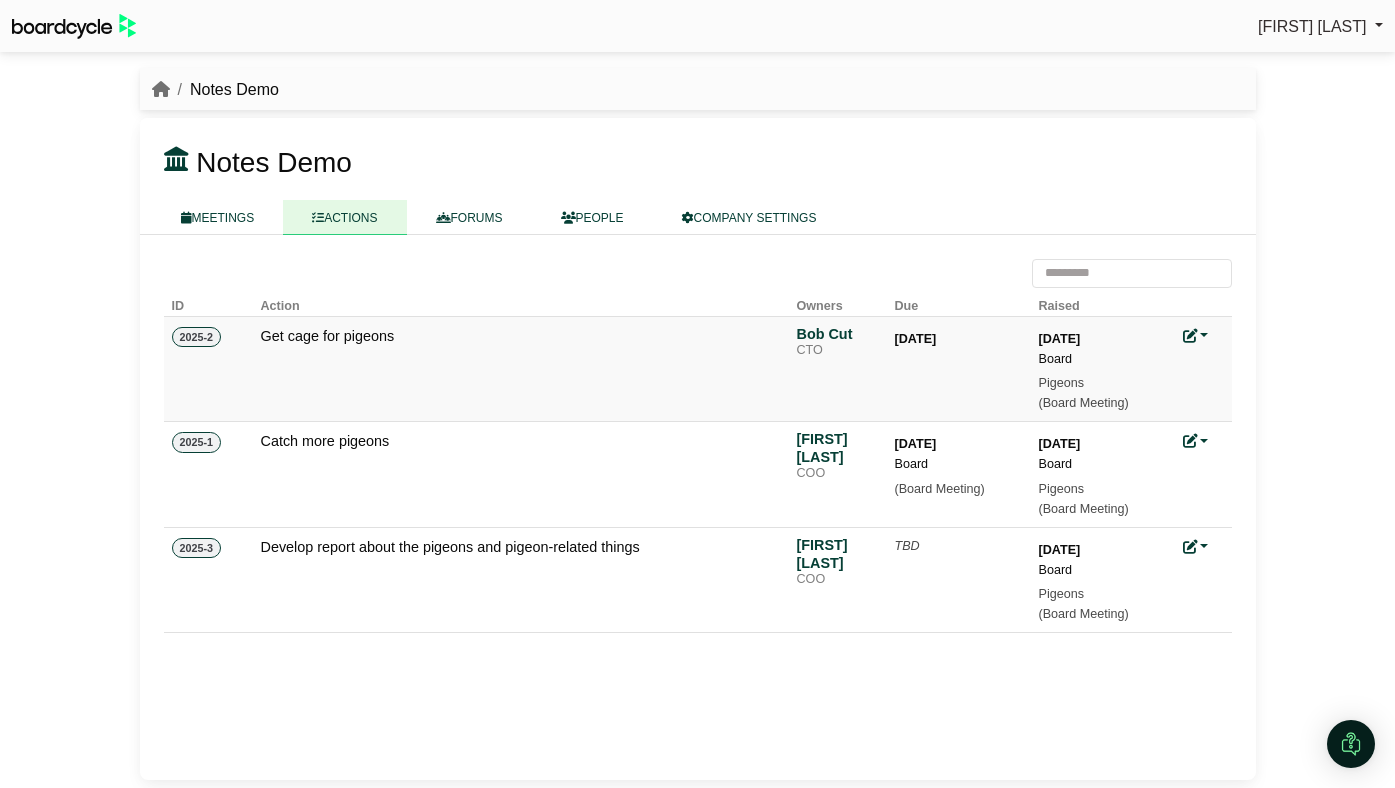 click on "(Board Meeting)" at bounding box center [1103, 403] 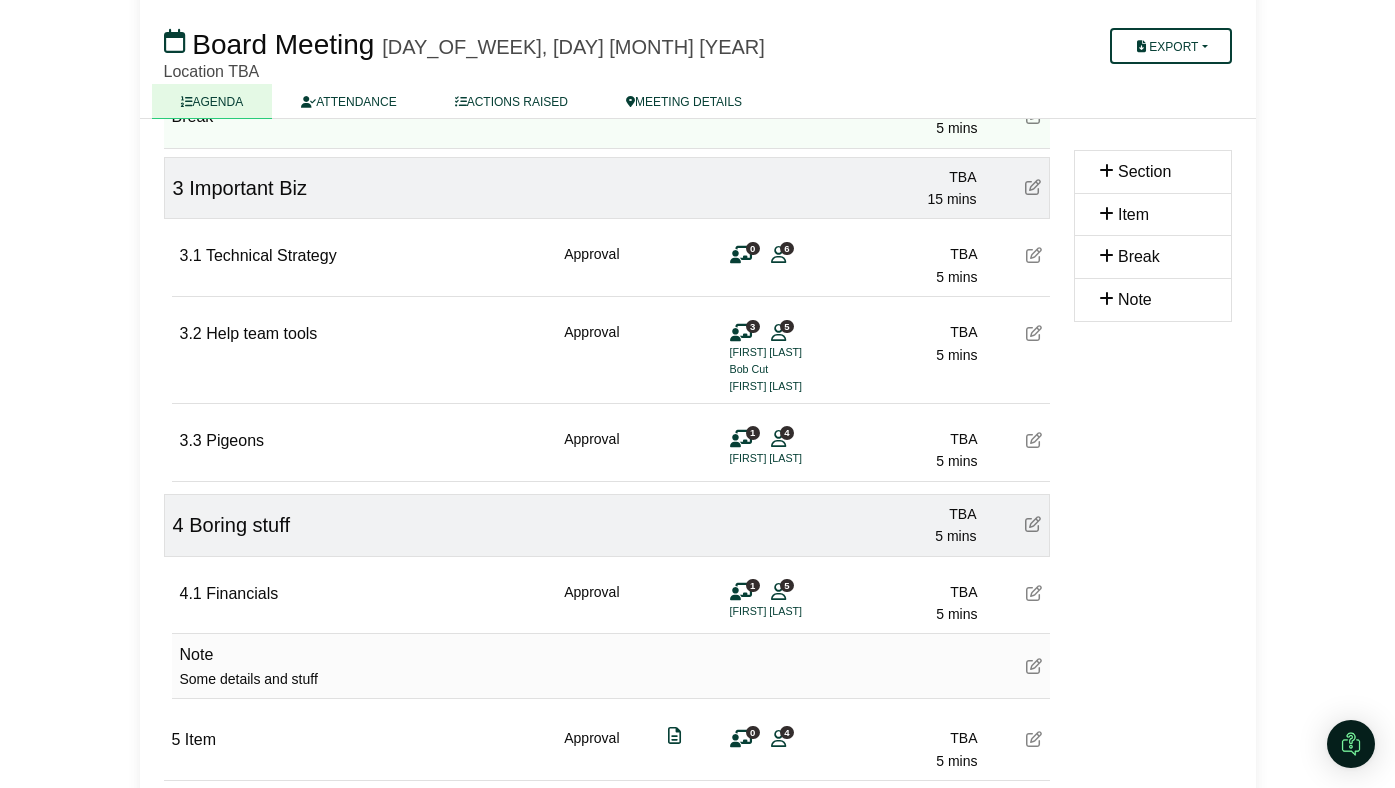 scroll, scrollTop: 706, scrollLeft: 0, axis: vertical 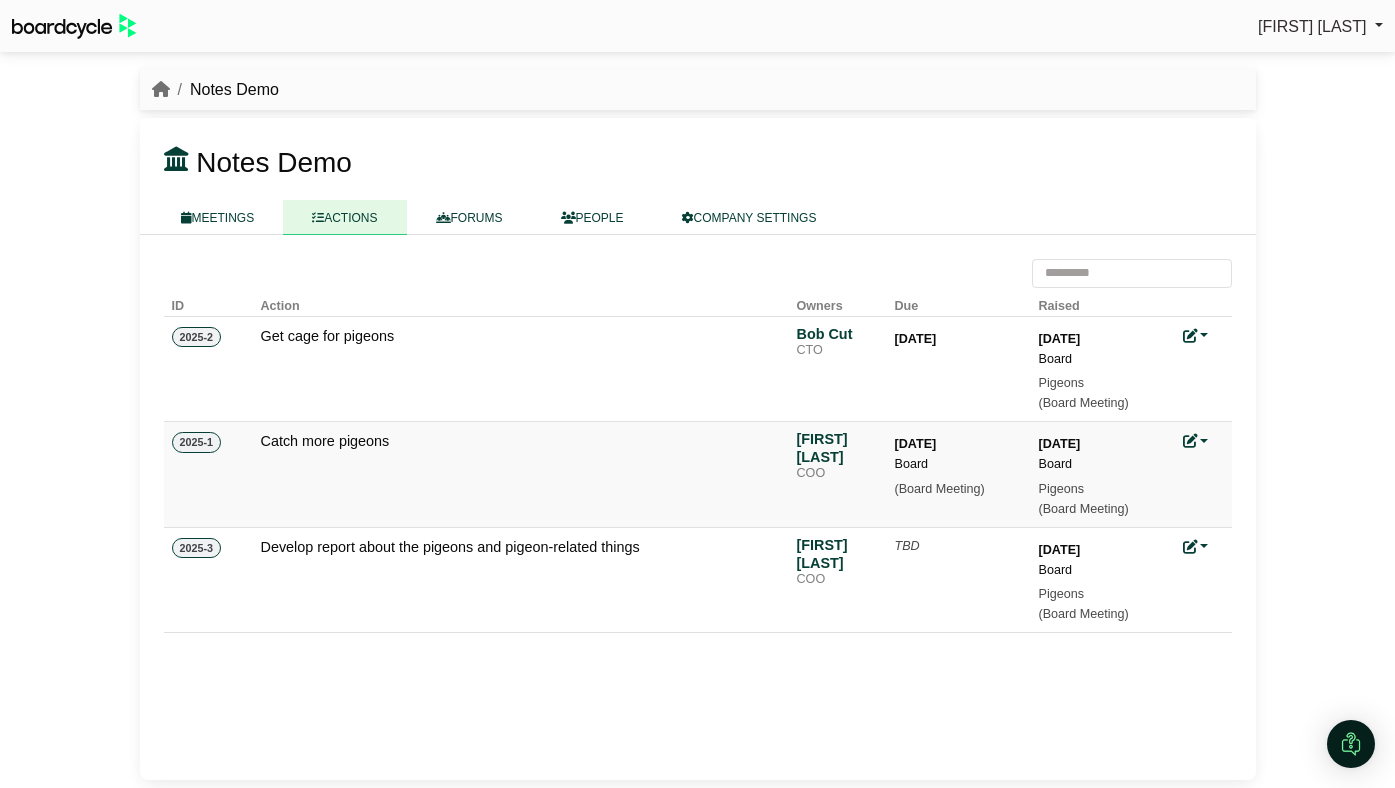 click on "(Board Meeting)" at bounding box center (959, 489) 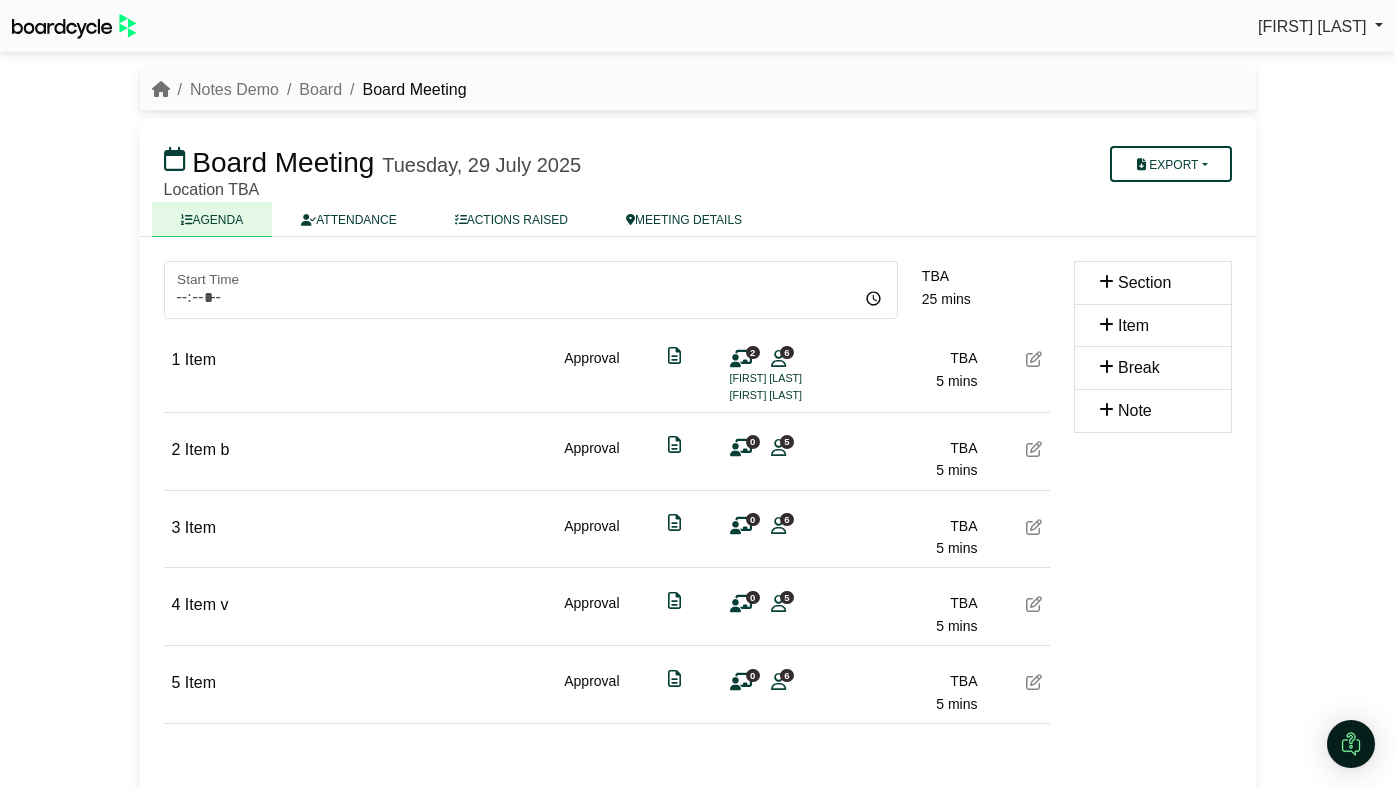 scroll, scrollTop: 0, scrollLeft: 0, axis: both 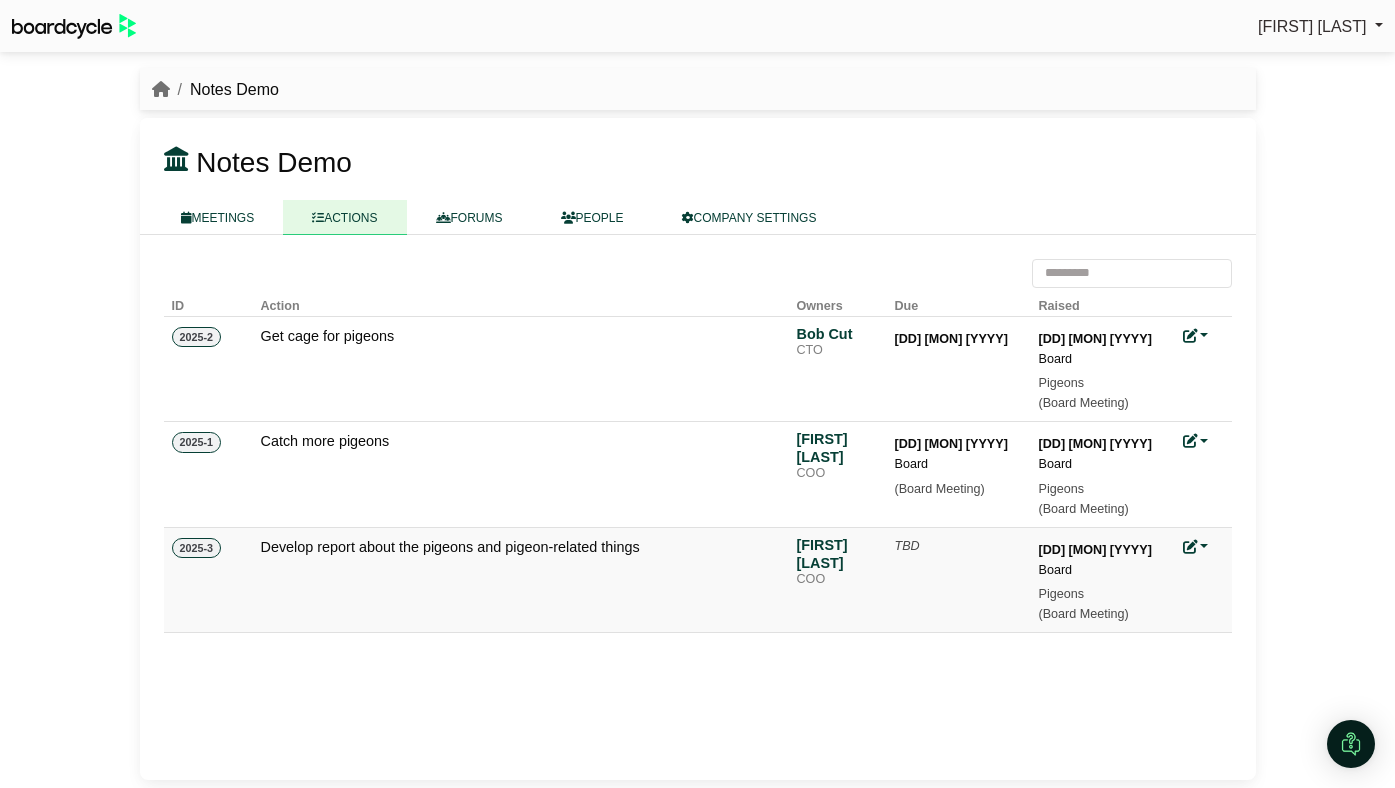 click on "Pigeons" at bounding box center (1103, 594) 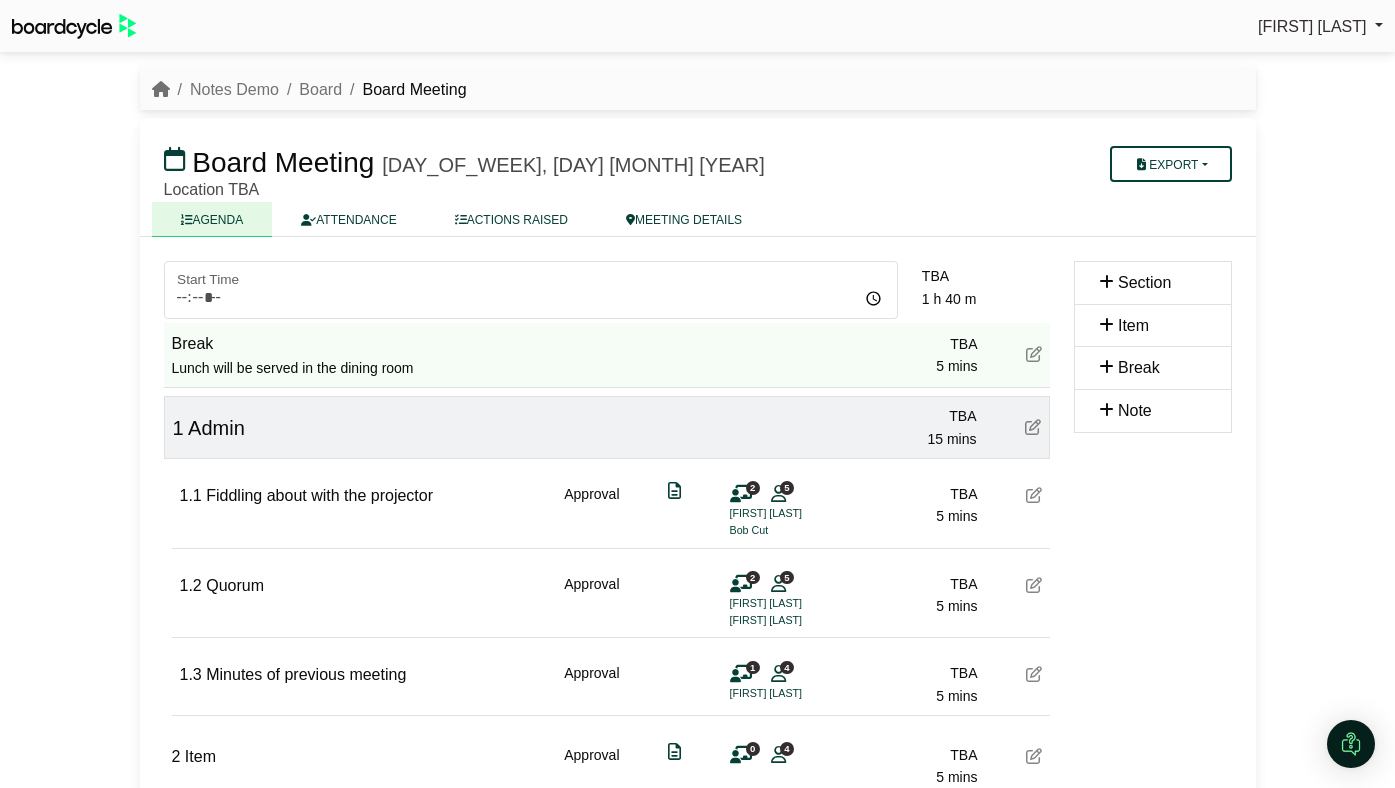 scroll, scrollTop: 760, scrollLeft: 0, axis: vertical 